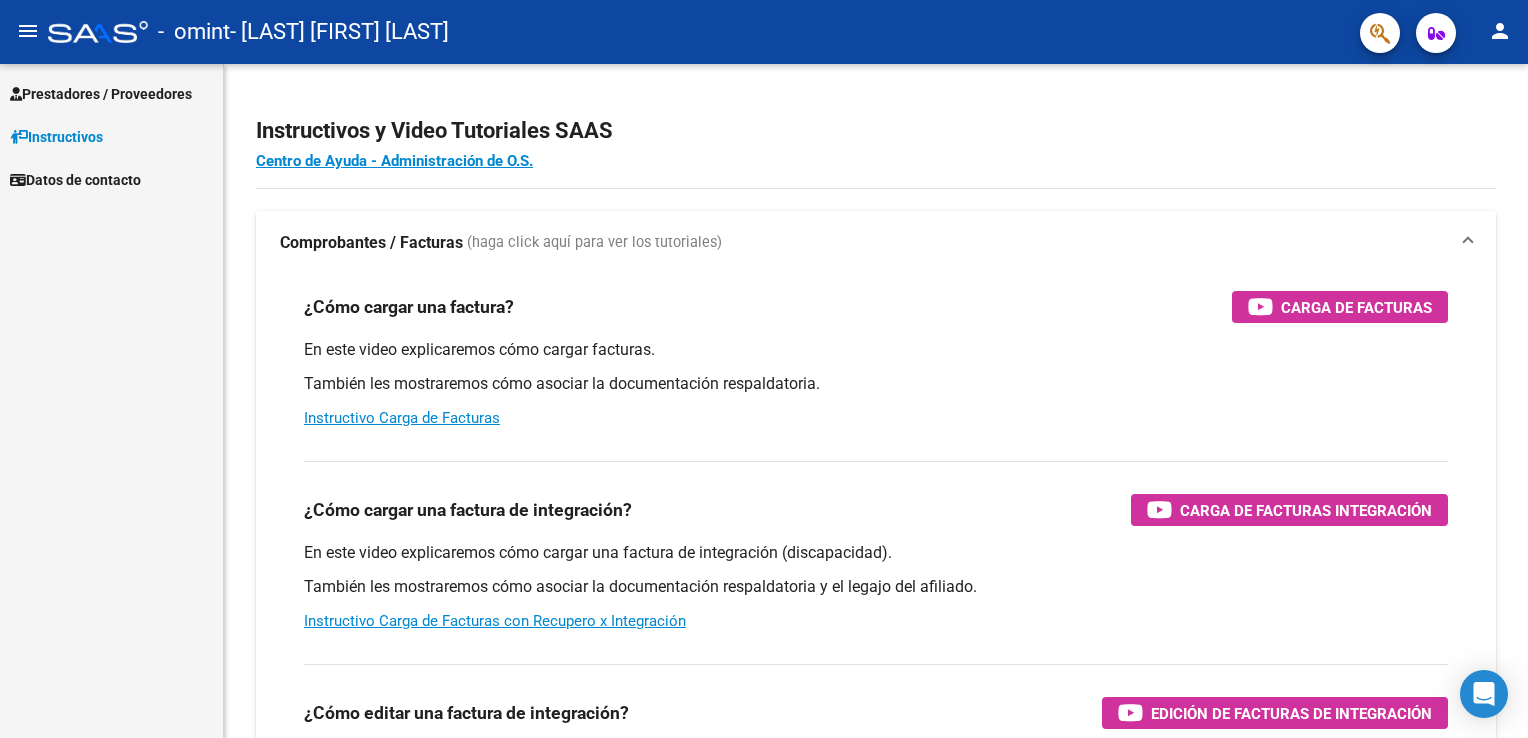 scroll, scrollTop: 0, scrollLeft: 0, axis: both 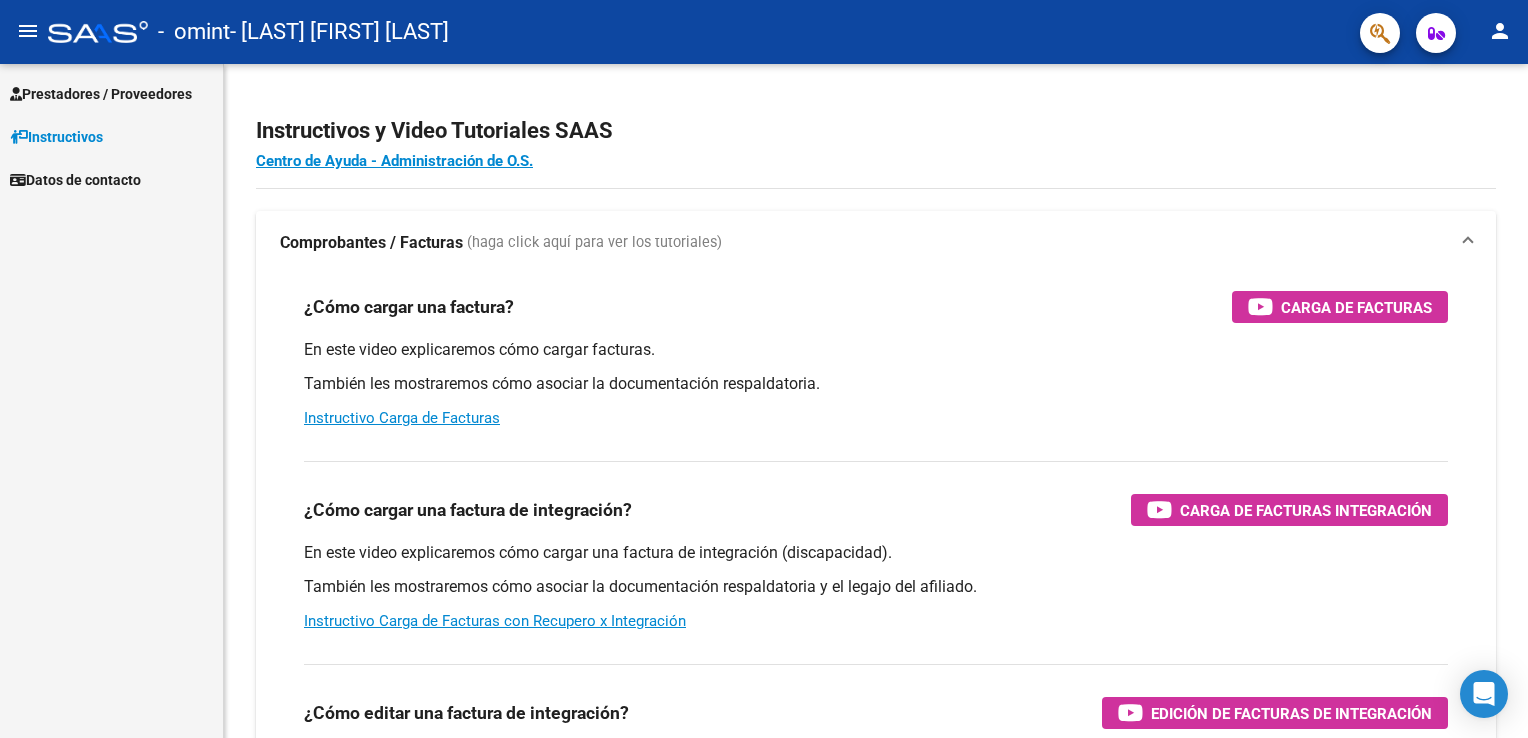 click on "Prestadores / Proveedores" at bounding box center [101, 94] 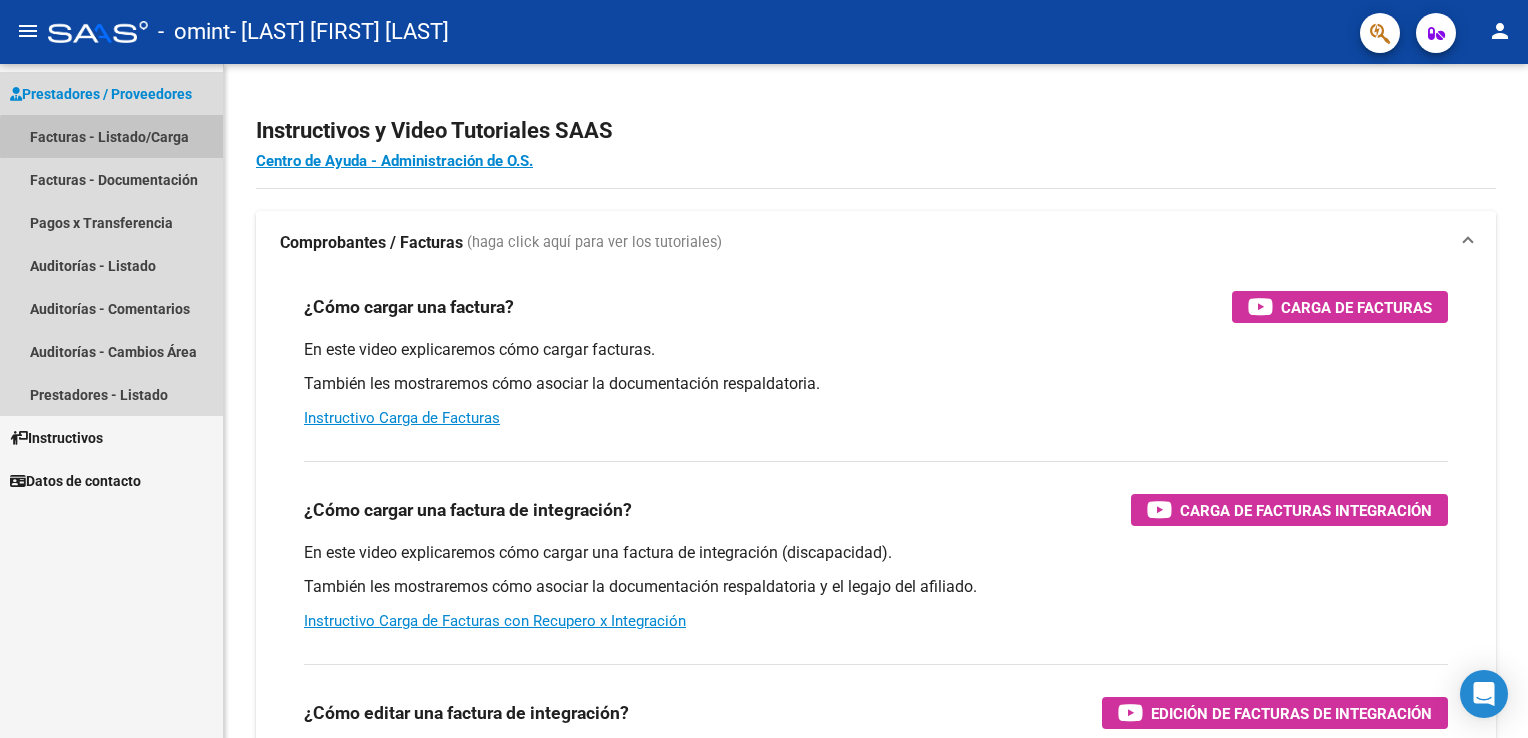 click on "Facturas - Listado/Carga" at bounding box center (111, 136) 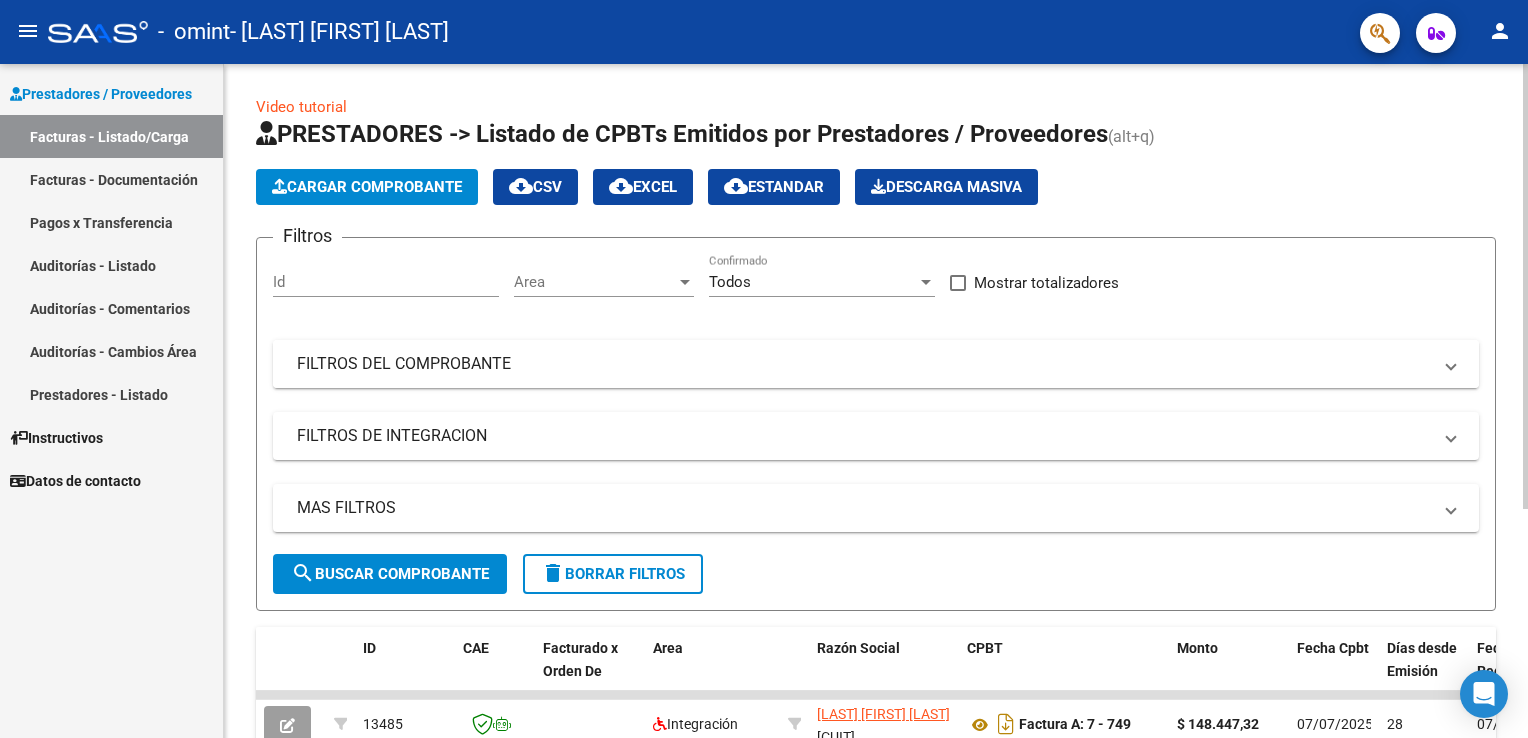 click on "FILTROS DEL COMPROBANTE" at bounding box center (872, 364) 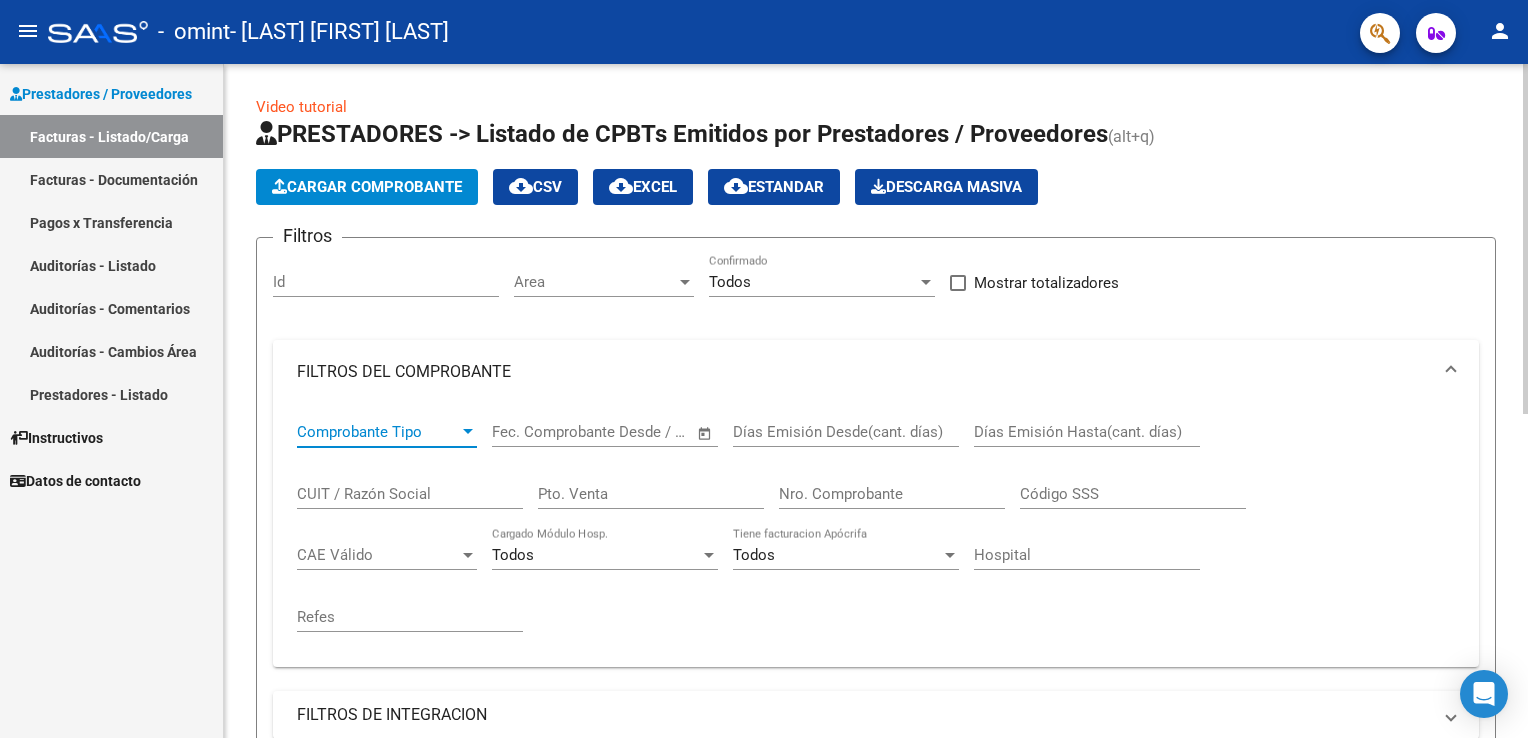 click at bounding box center (468, 432) 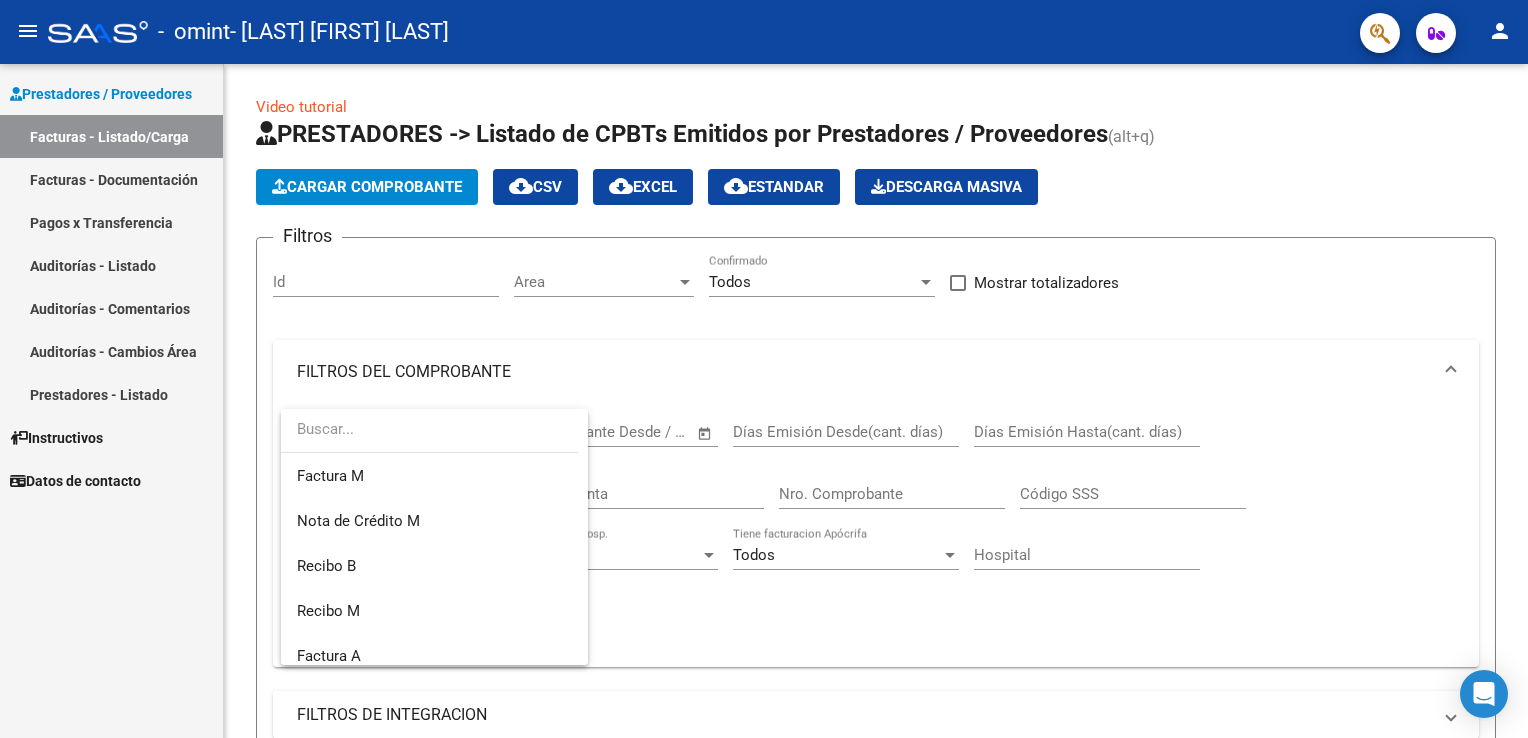scroll, scrollTop: 400, scrollLeft: 0, axis: vertical 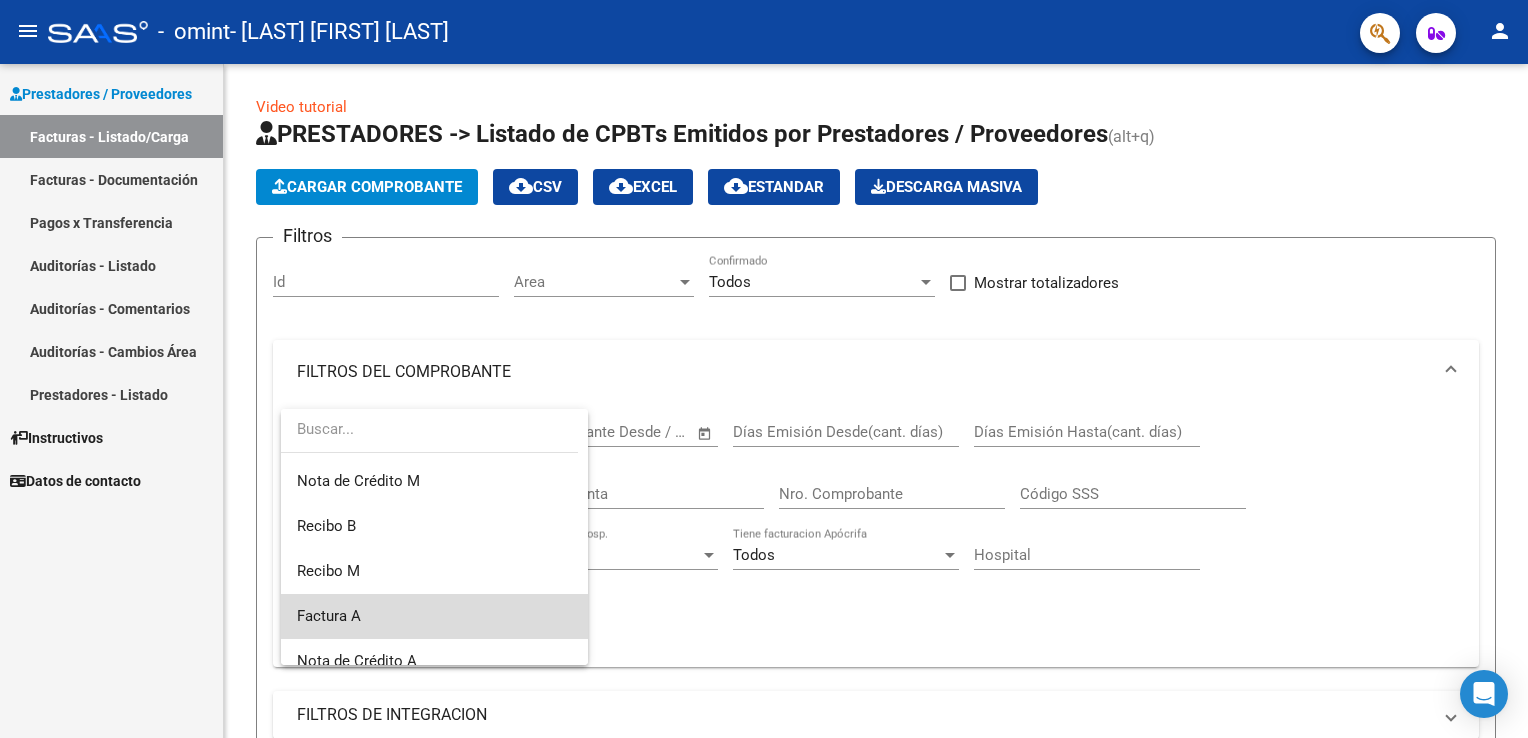 click on "Factura A" at bounding box center (434, 616) 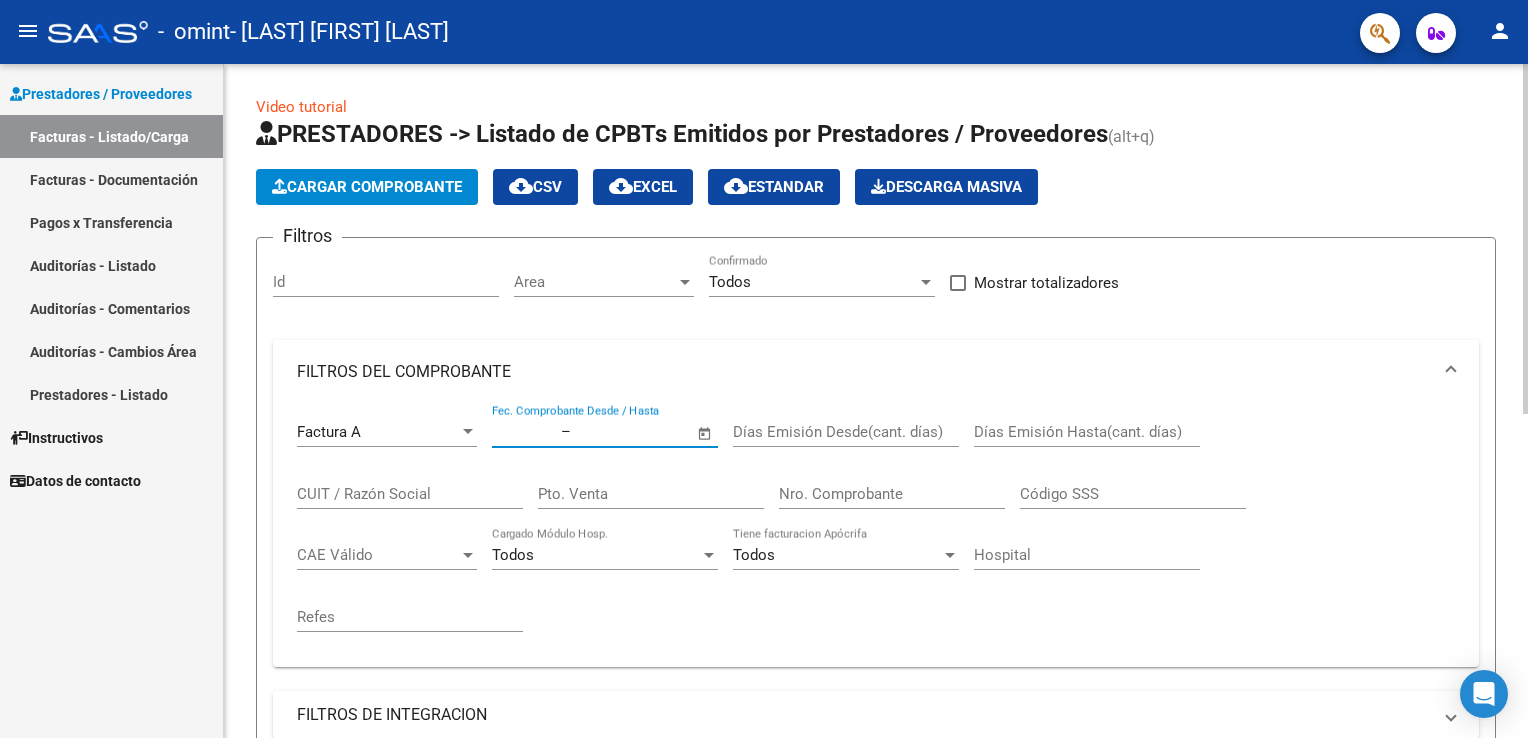 click at bounding box center (623, 432) 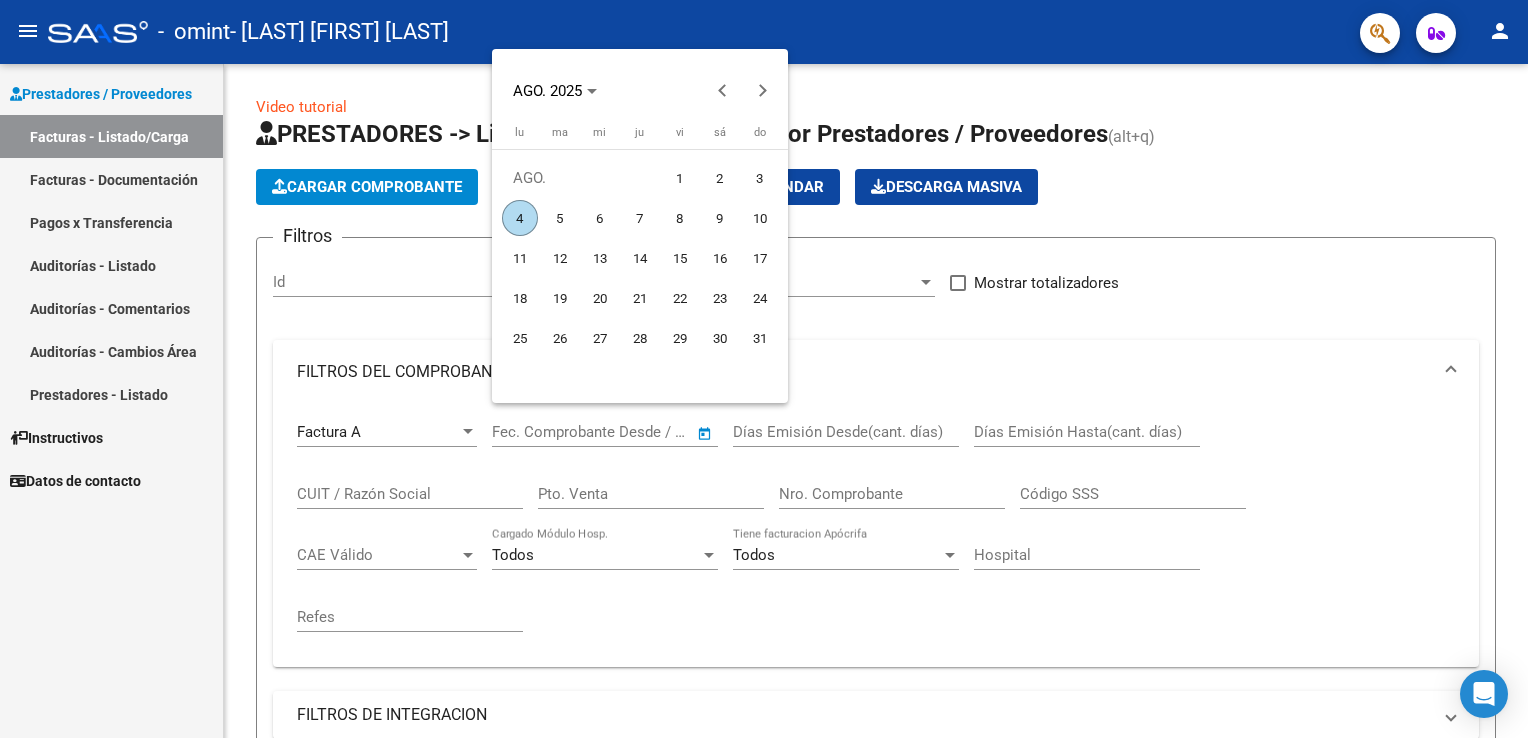 click on "4" at bounding box center [520, 218] 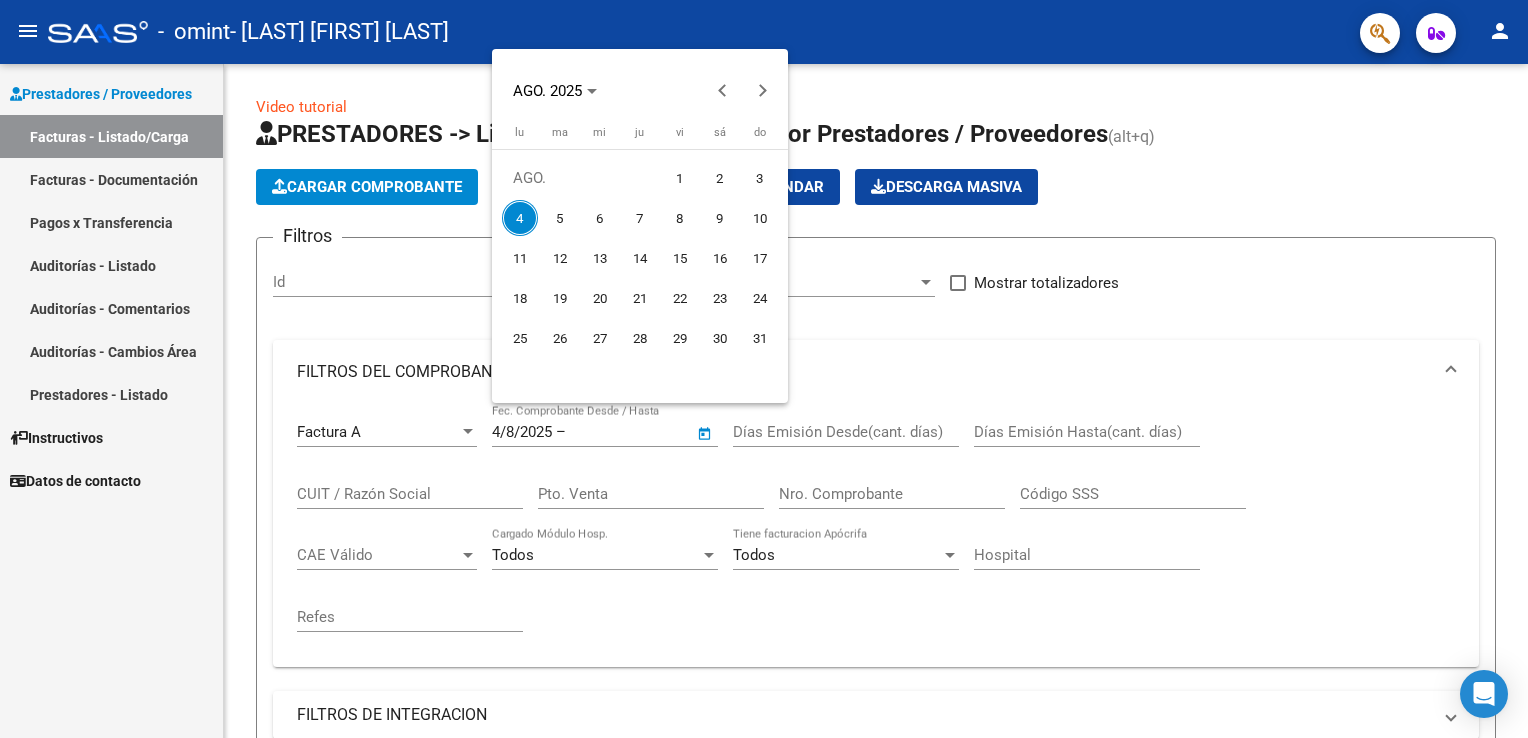 click at bounding box center [764, 369] 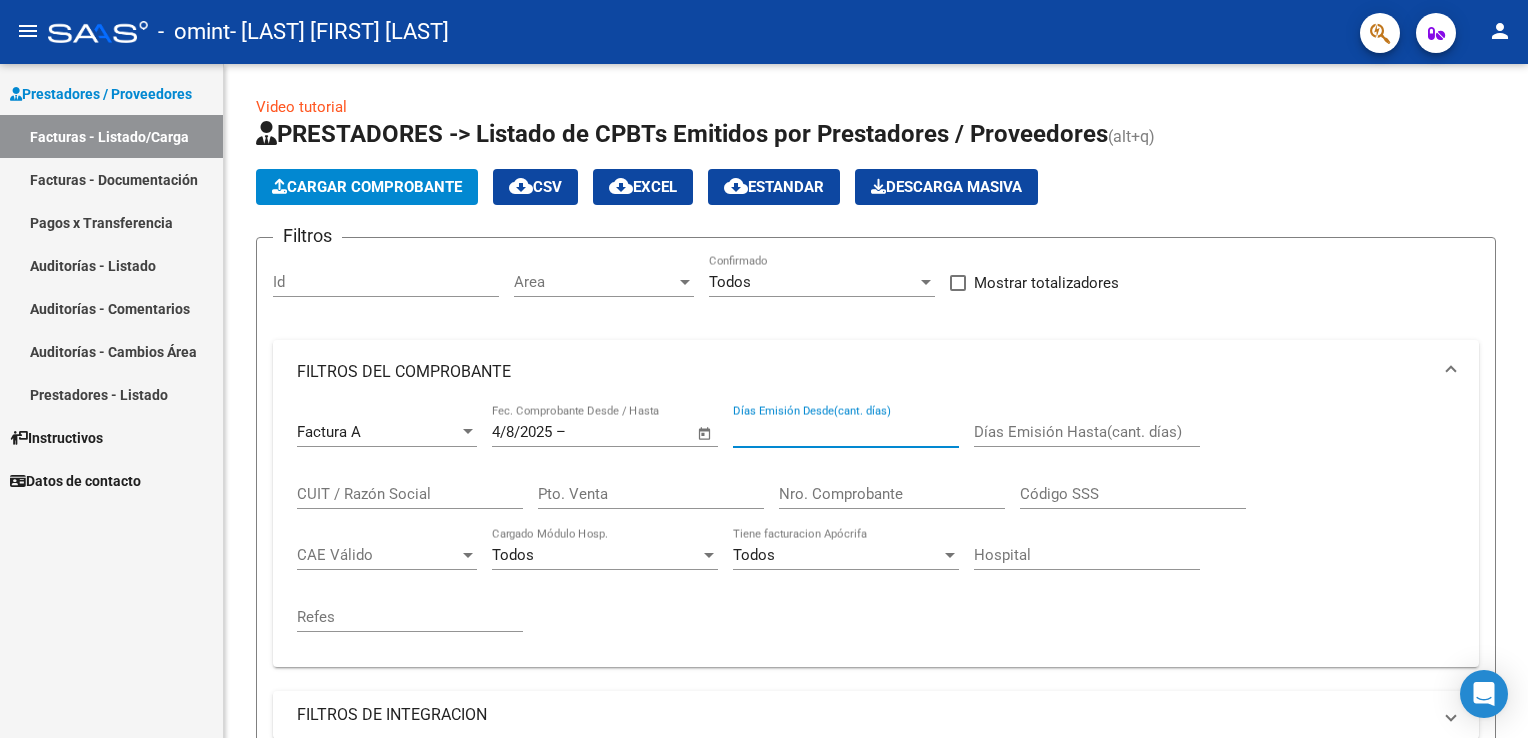 click on "Días Emisión Desde(cant. días)" at bounding box center [846, 432] 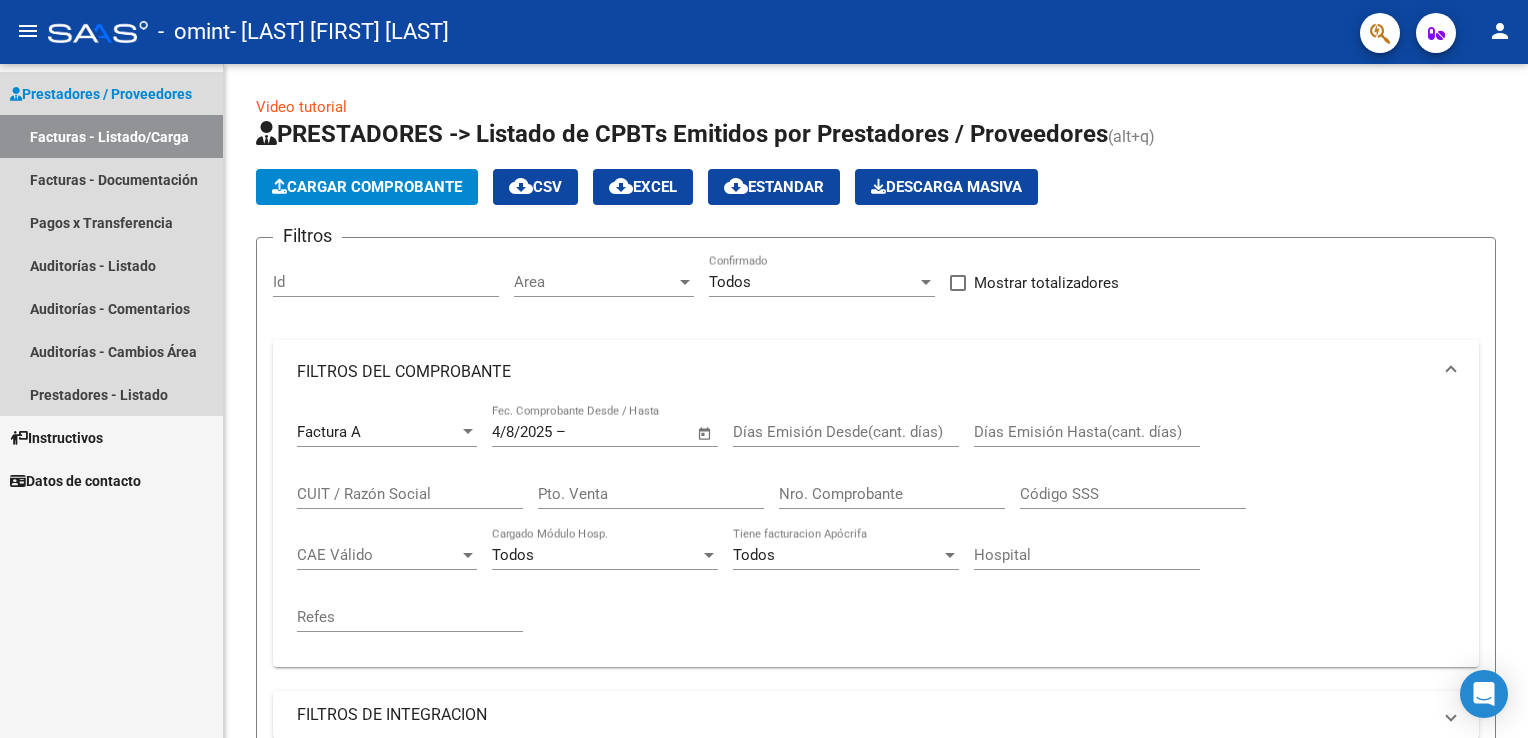 click on "Prestadores / Proveedores" at bounding box center (101, 94) 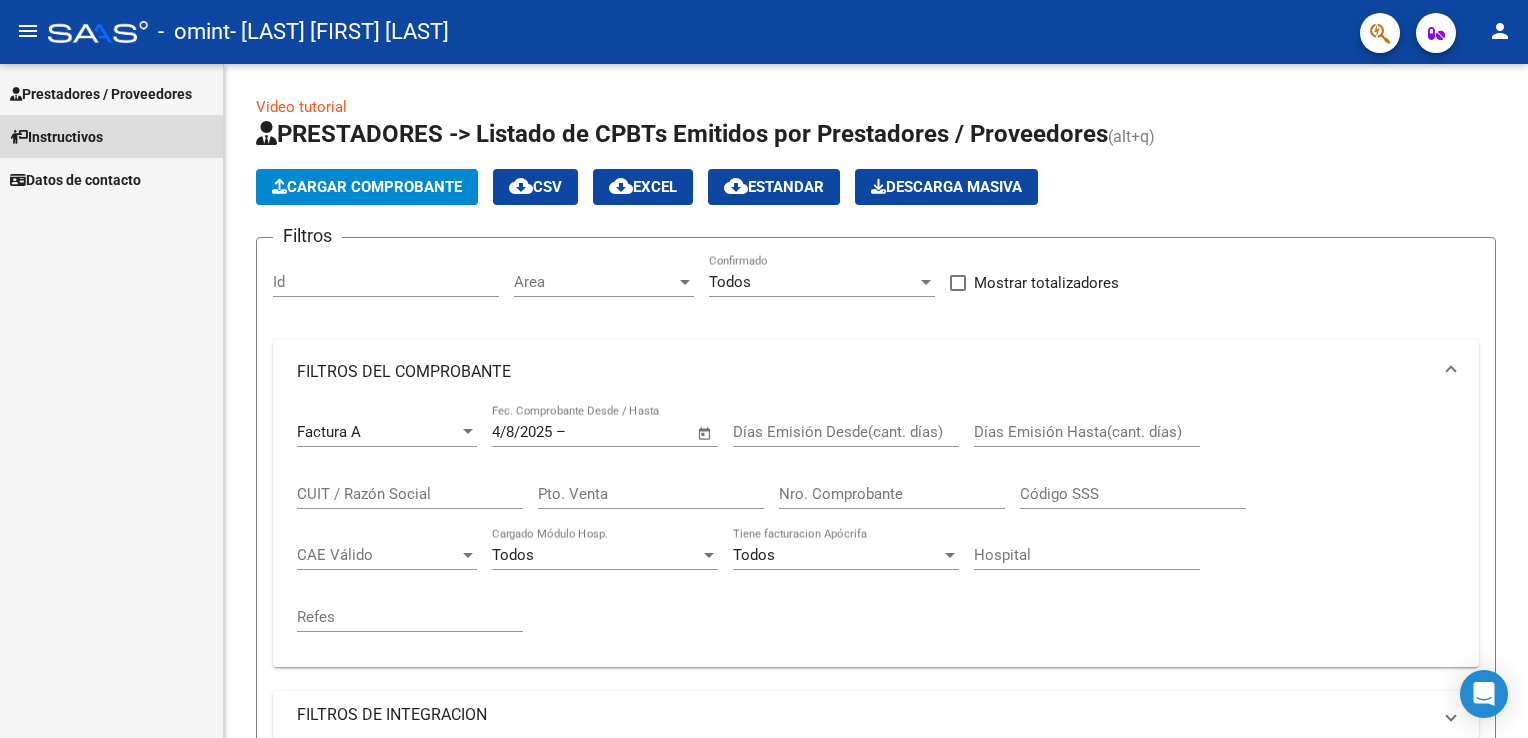 click on "Instructivos" at bounding box center [111, 136] 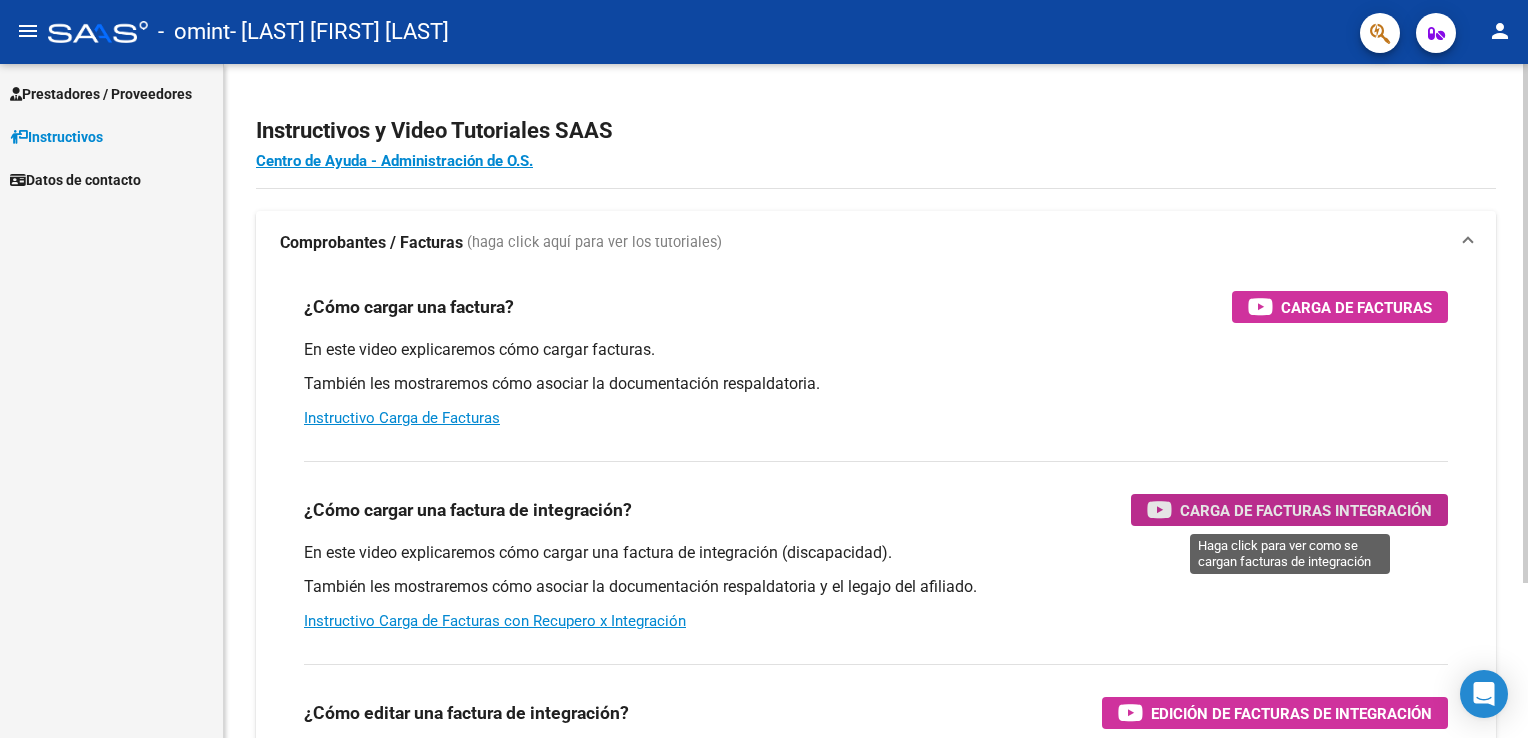 click on "Carga de Facturas Integración" at bounding box center [1306, 510] 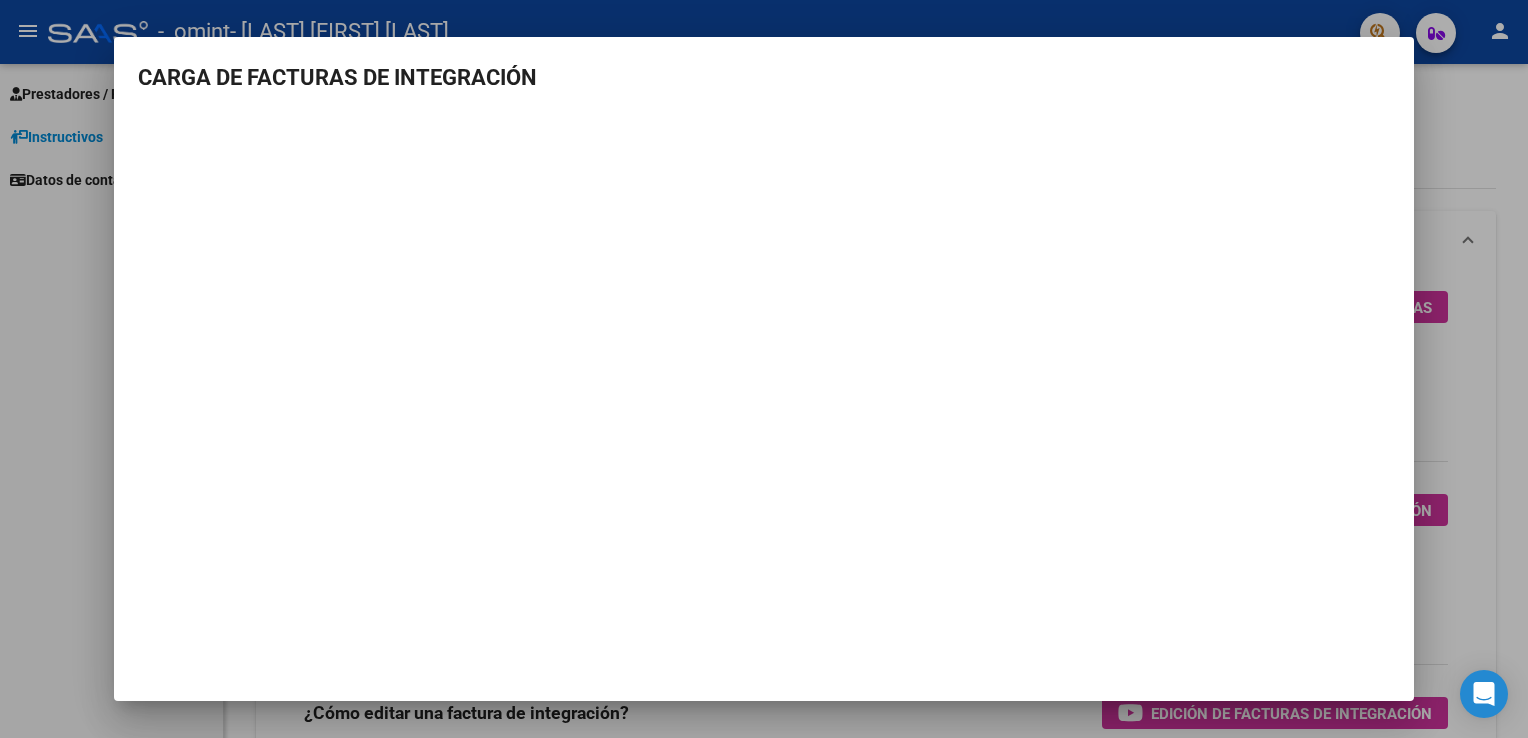 click at bounding box center [764, 369] 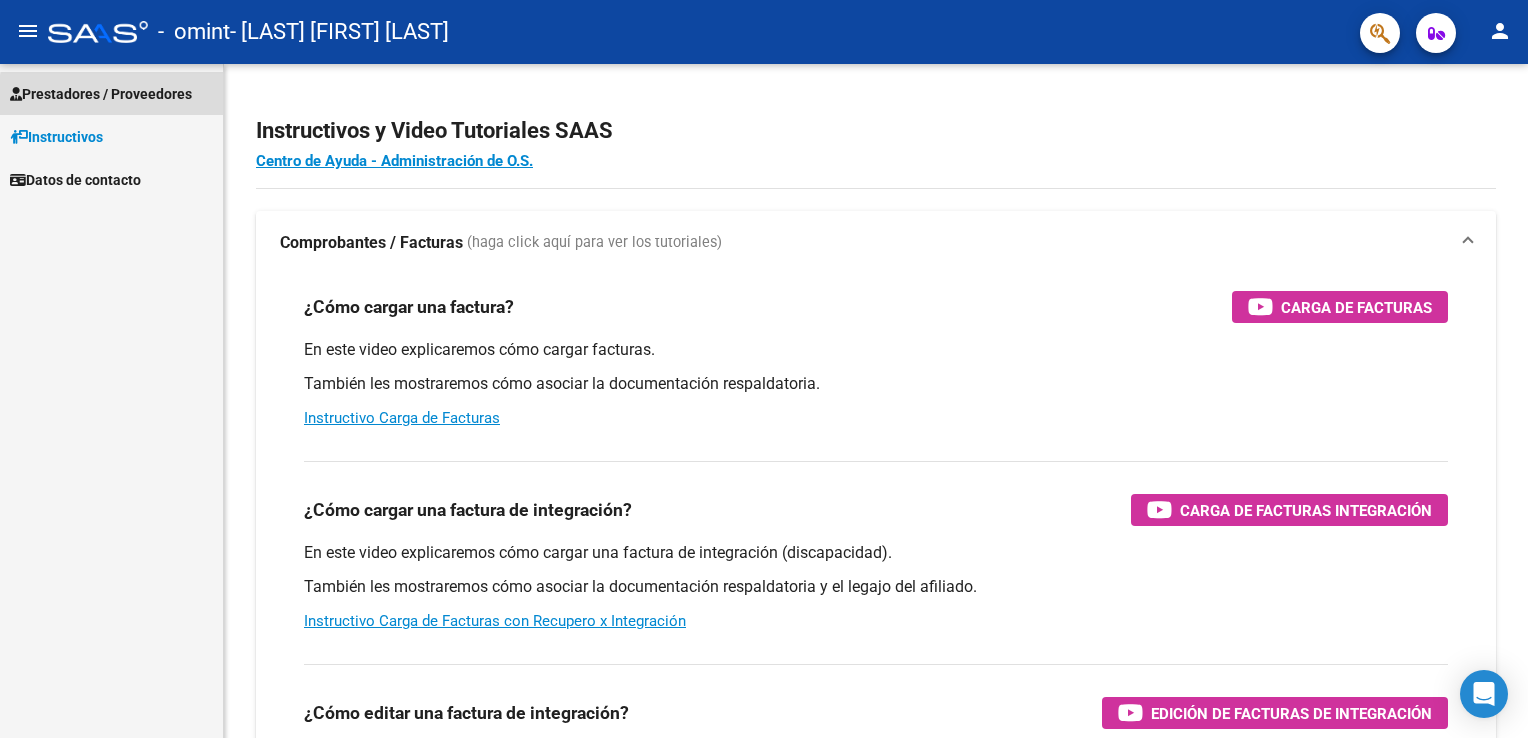 click on "Prestadores / Proveedores" at bounding box center [101, 94] 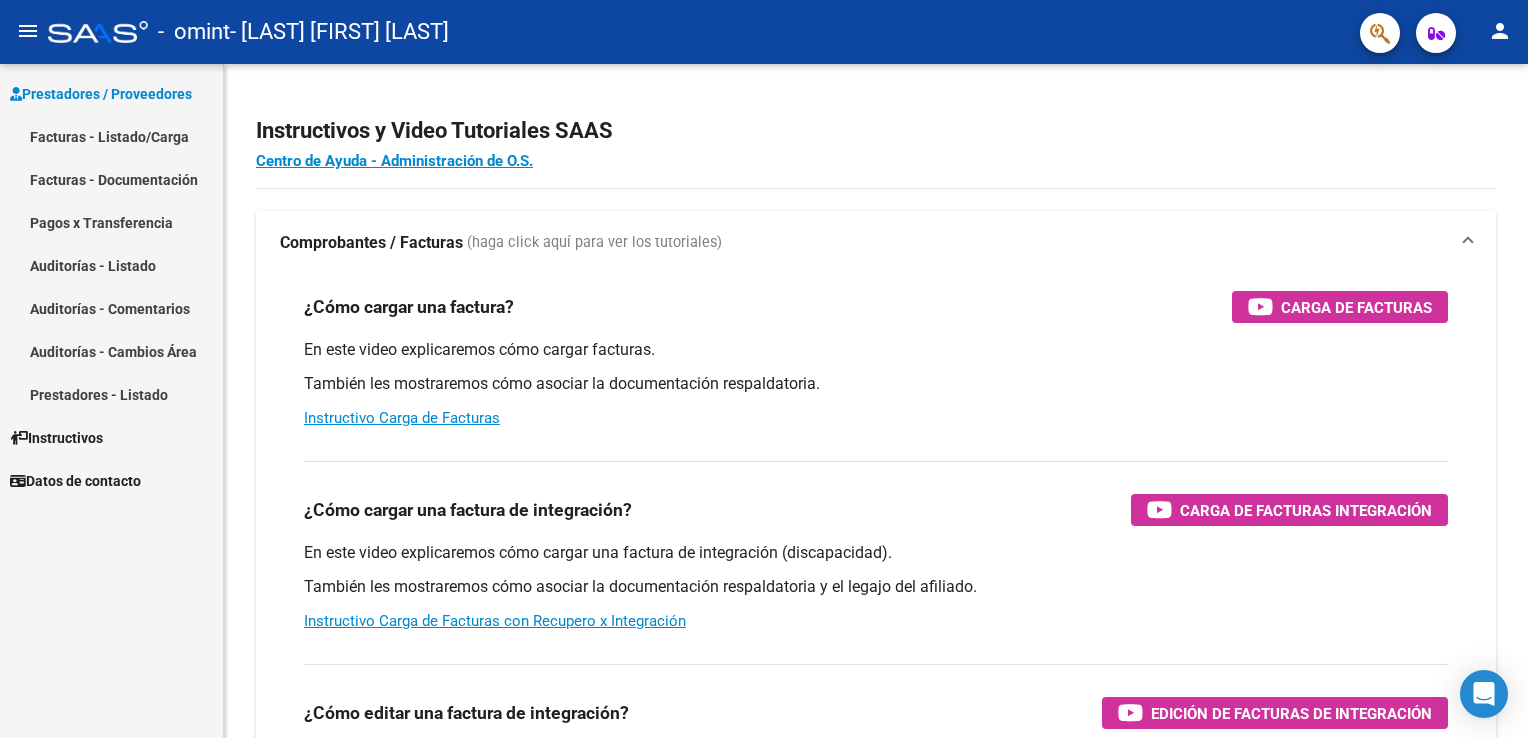 click on "Facturas - Listado/Carga" at bounding box center (111, 136) 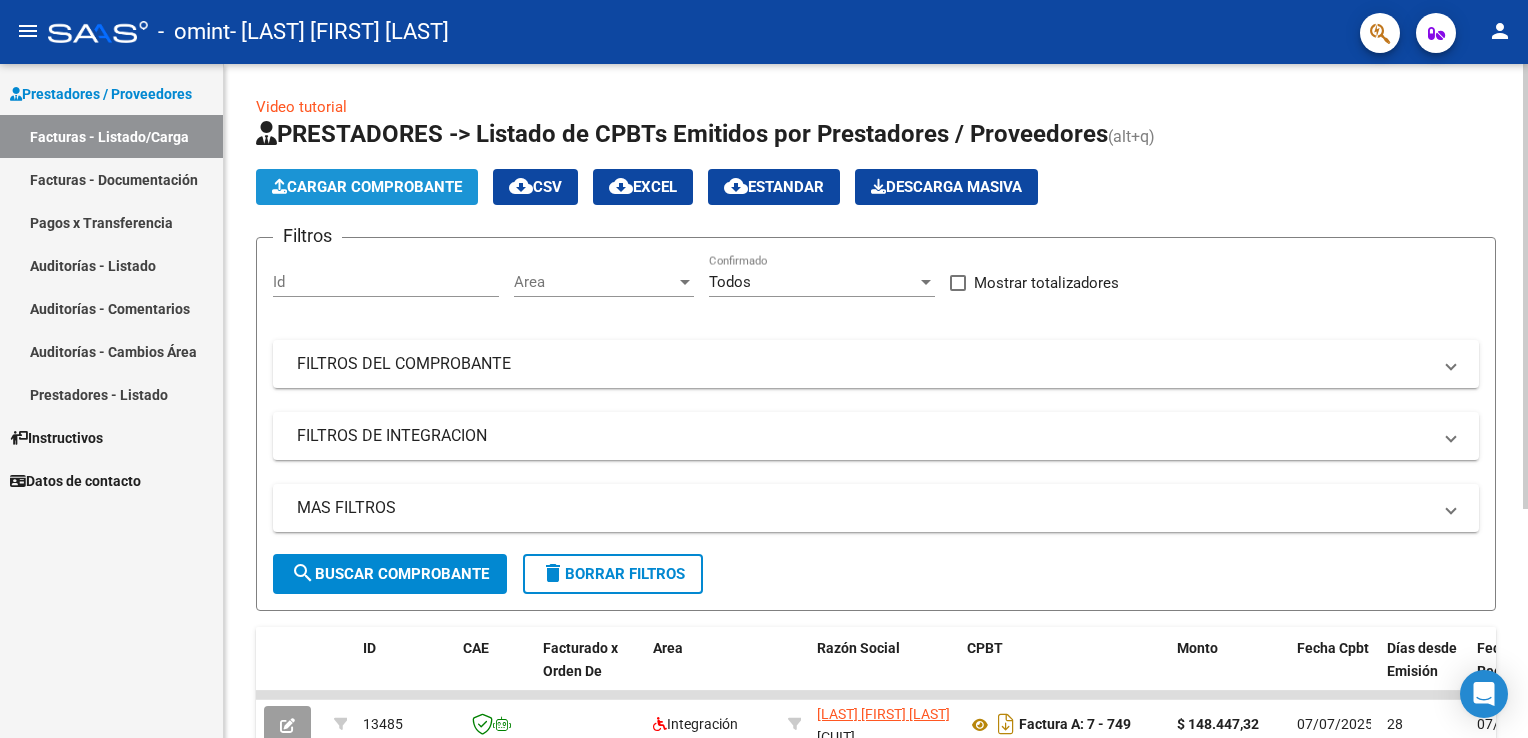 click on "Cargar Comprobante" 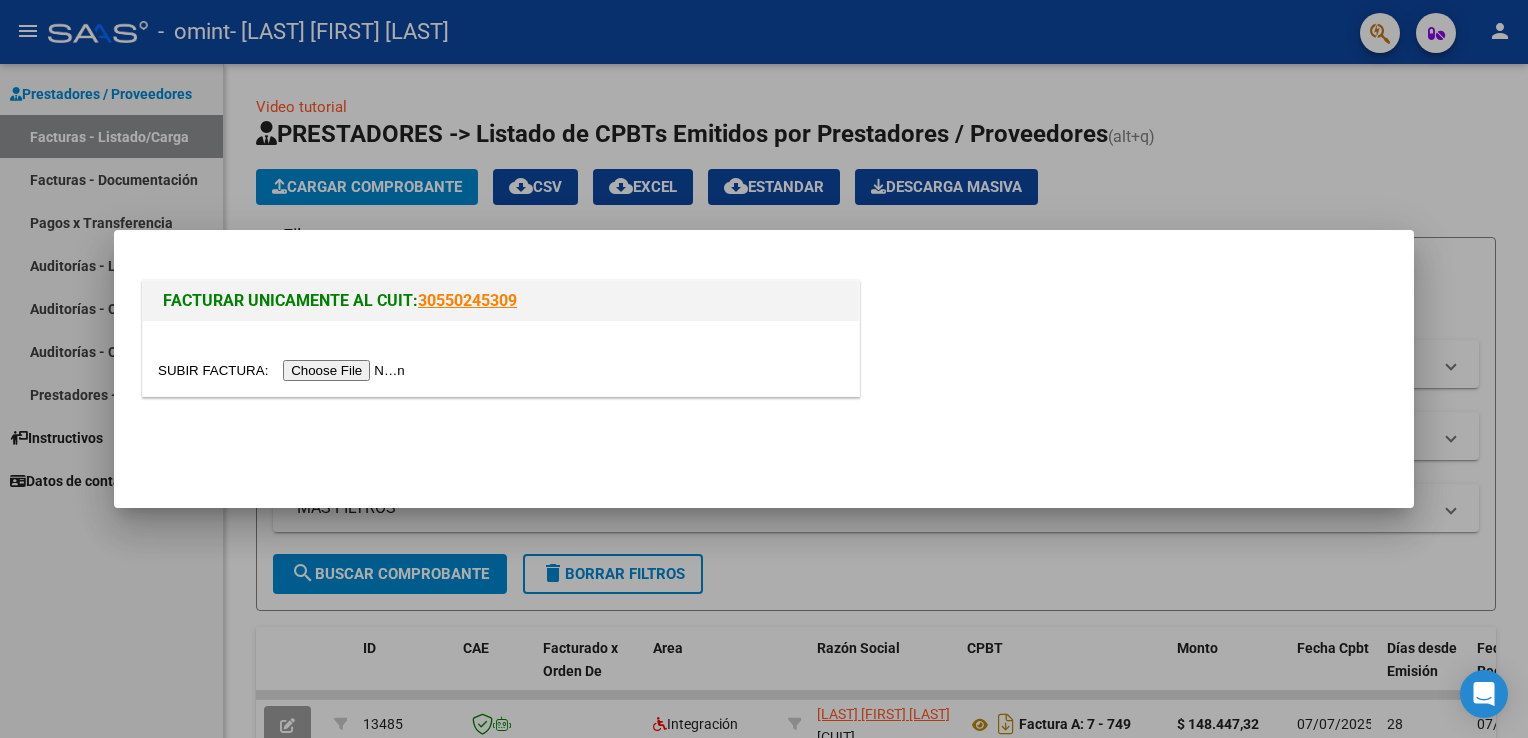 click at bounding box center (284, 370) 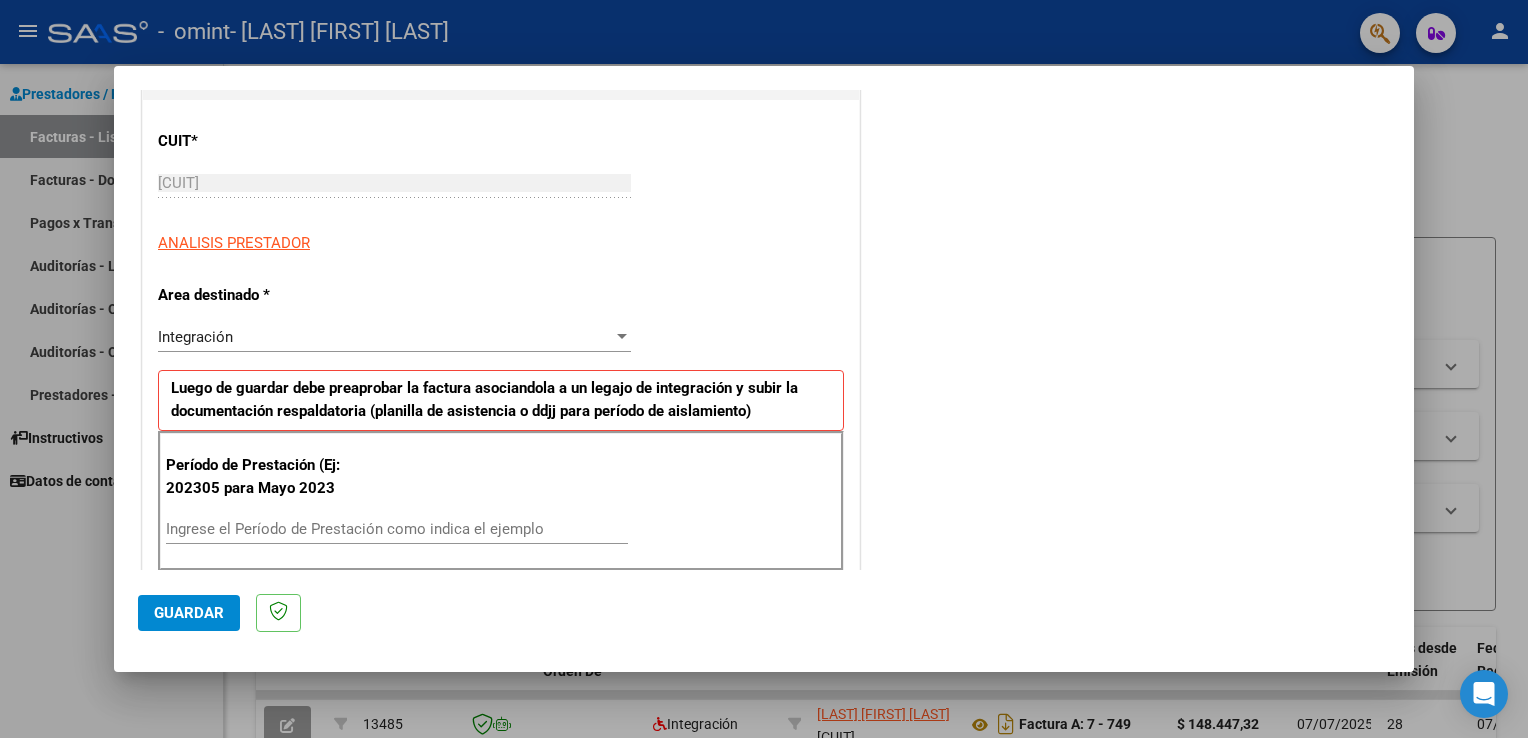 scroll, scrollTop: 293, scrollLeft: 0, axis: vertical 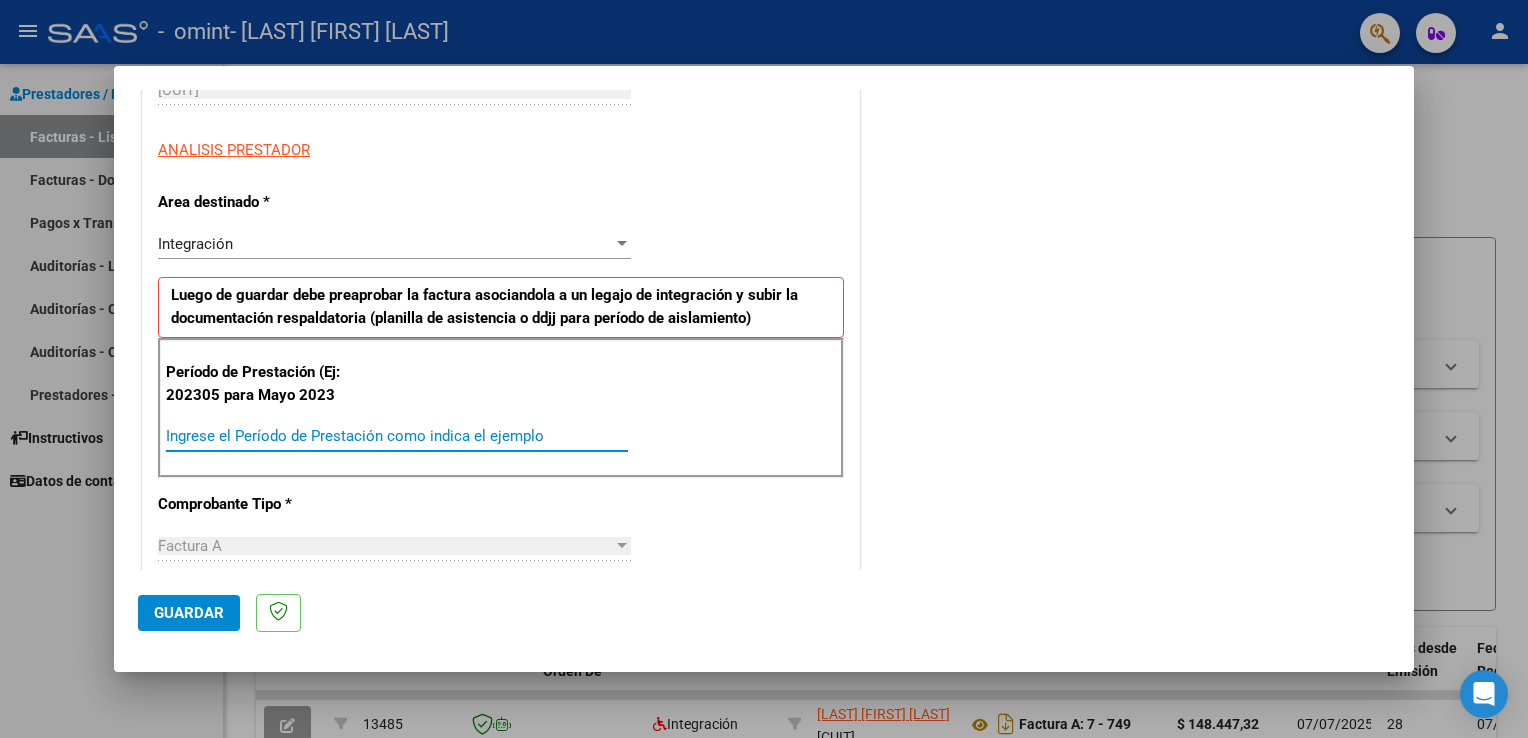 click on "Ingrese el Período de Prestación como indica el ejemplo" at bounding box center [397, 436] 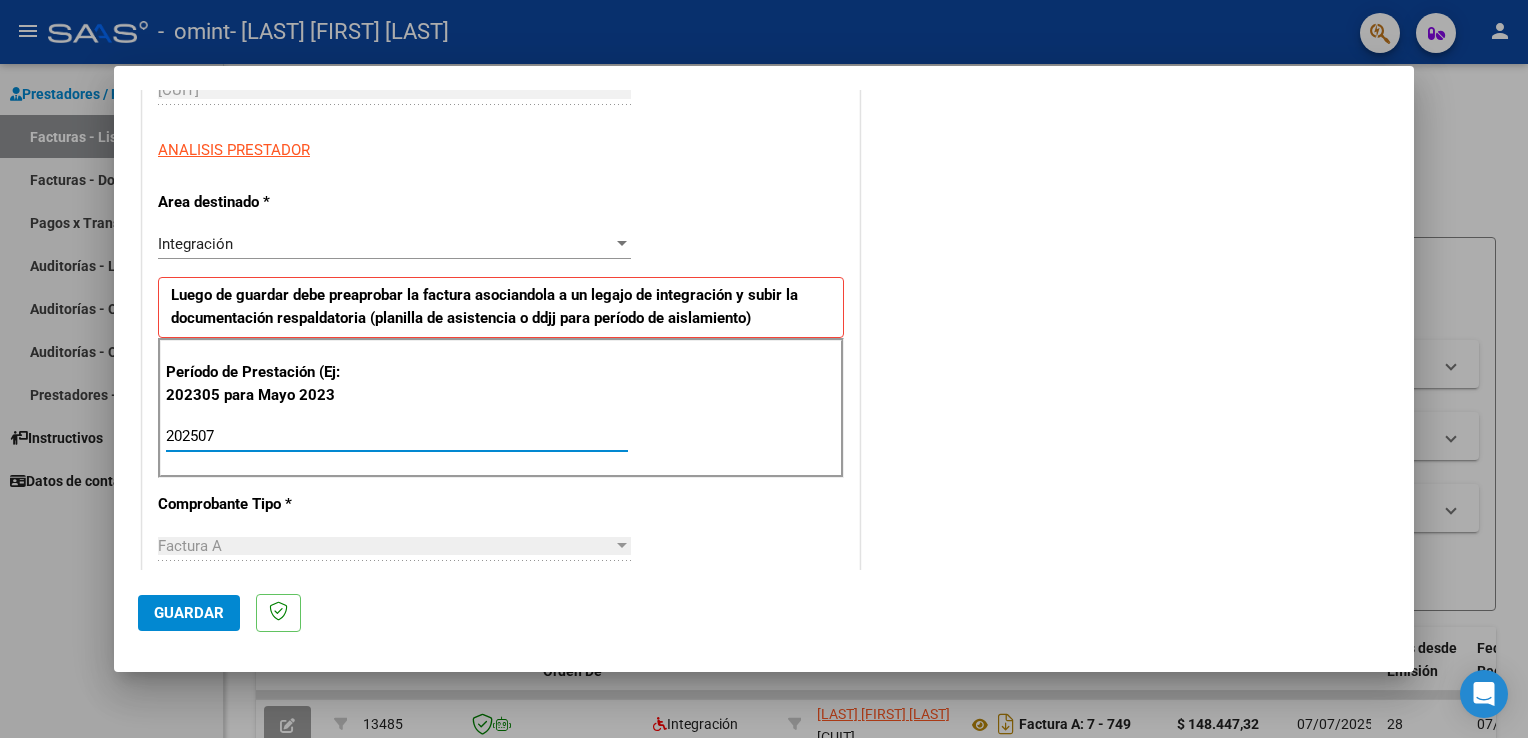 type on "202507" 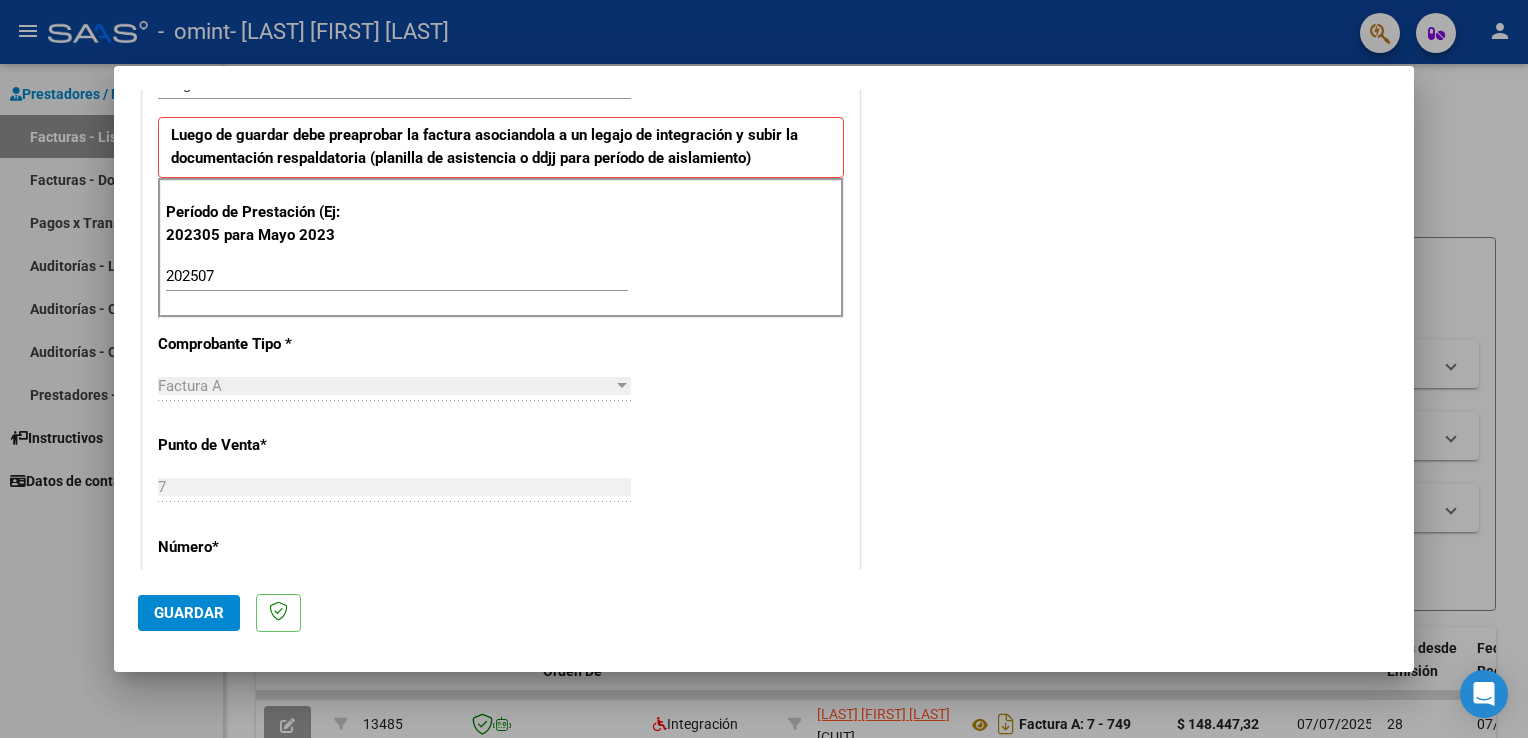 scroll, scrollTop: 533, scrollLeft: 0, axis: vertical 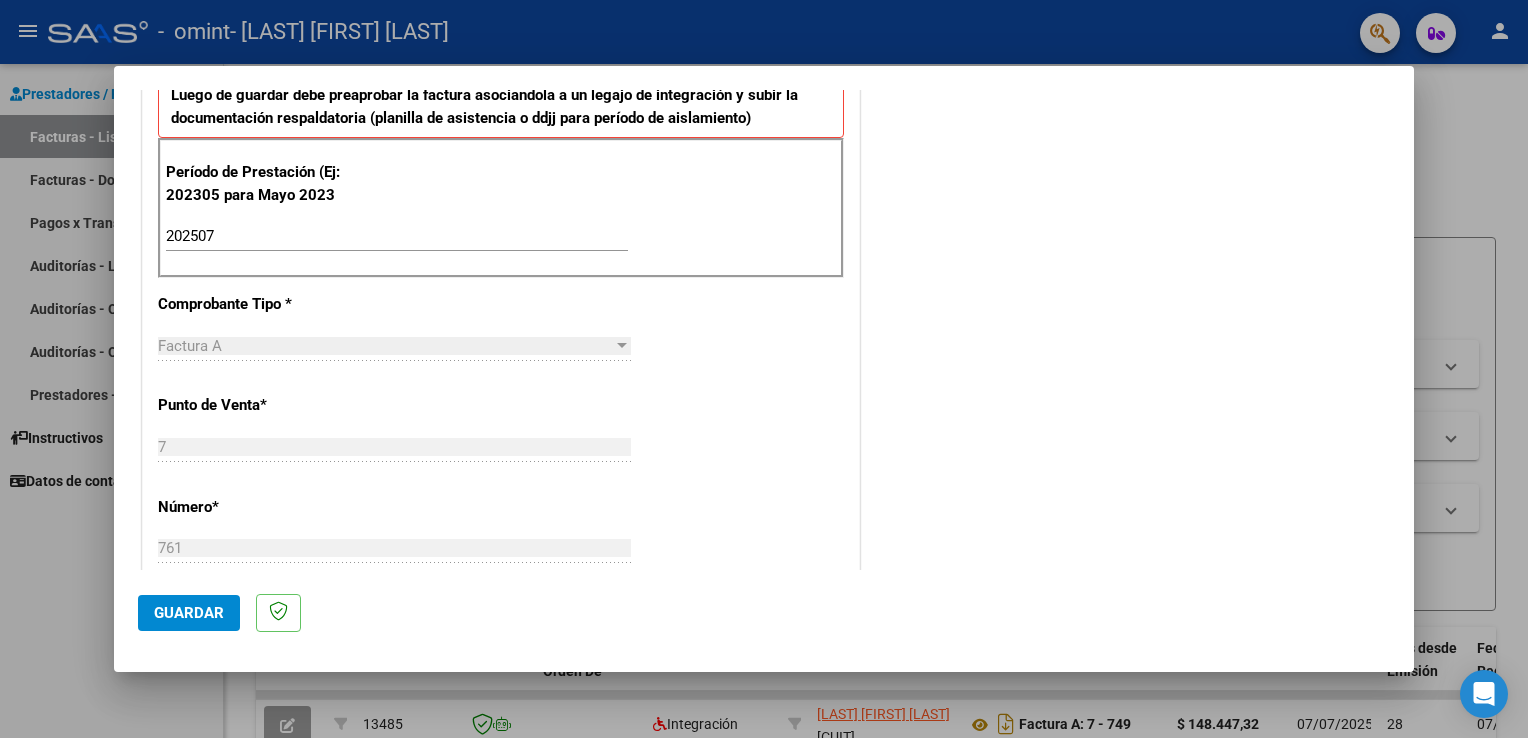 click on "Factura A" at bounding box center [385, 346] 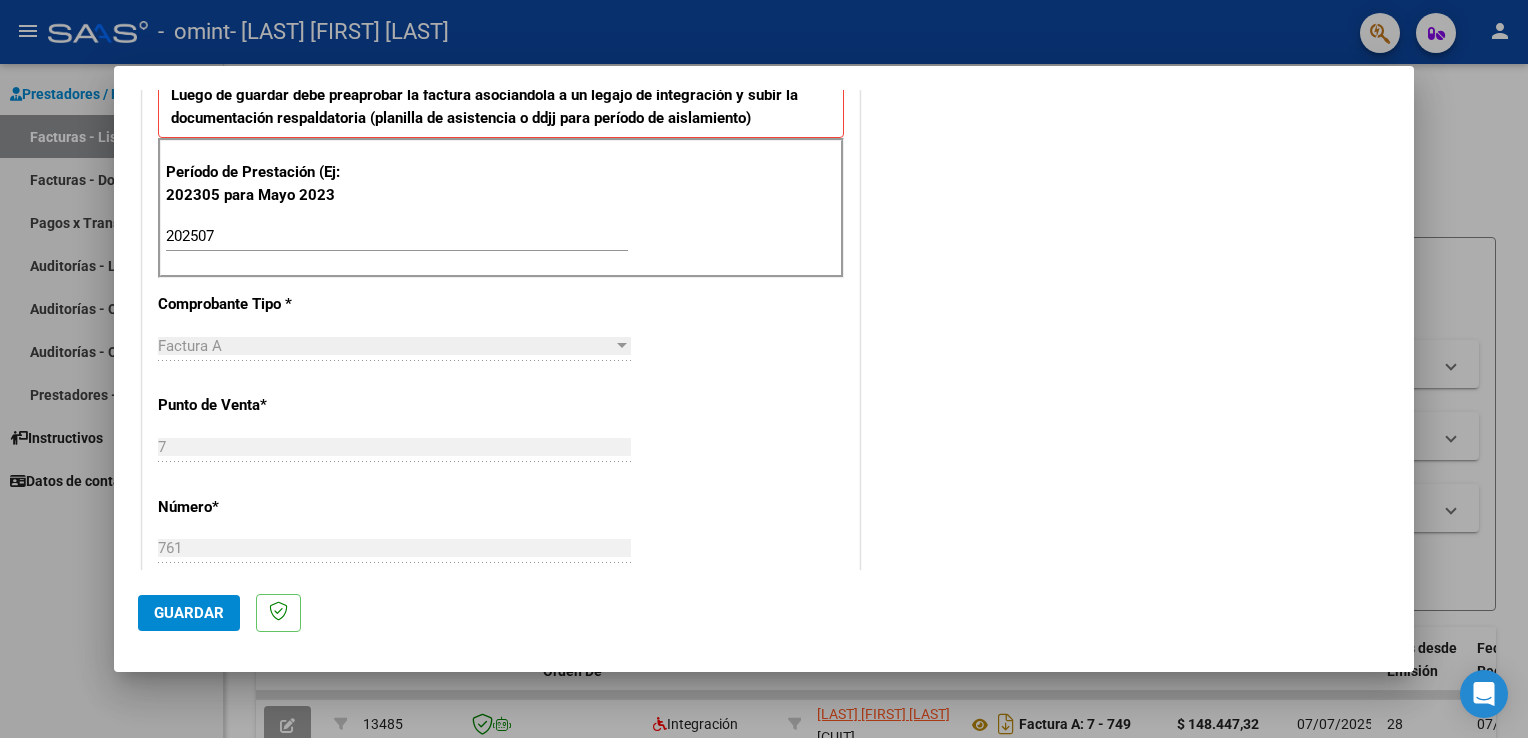click at bounding box center [622, 345] 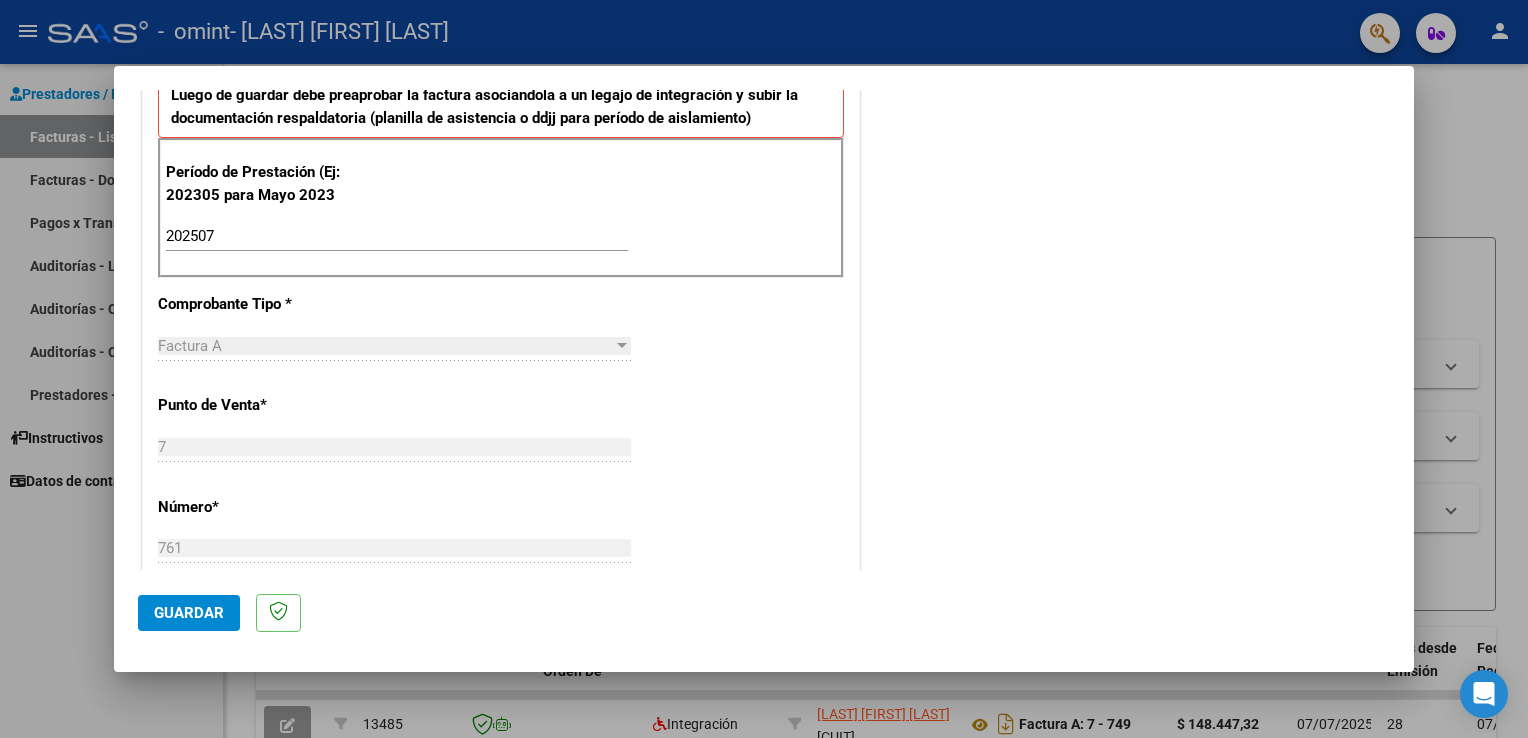 click at bounding box center [622, 346] 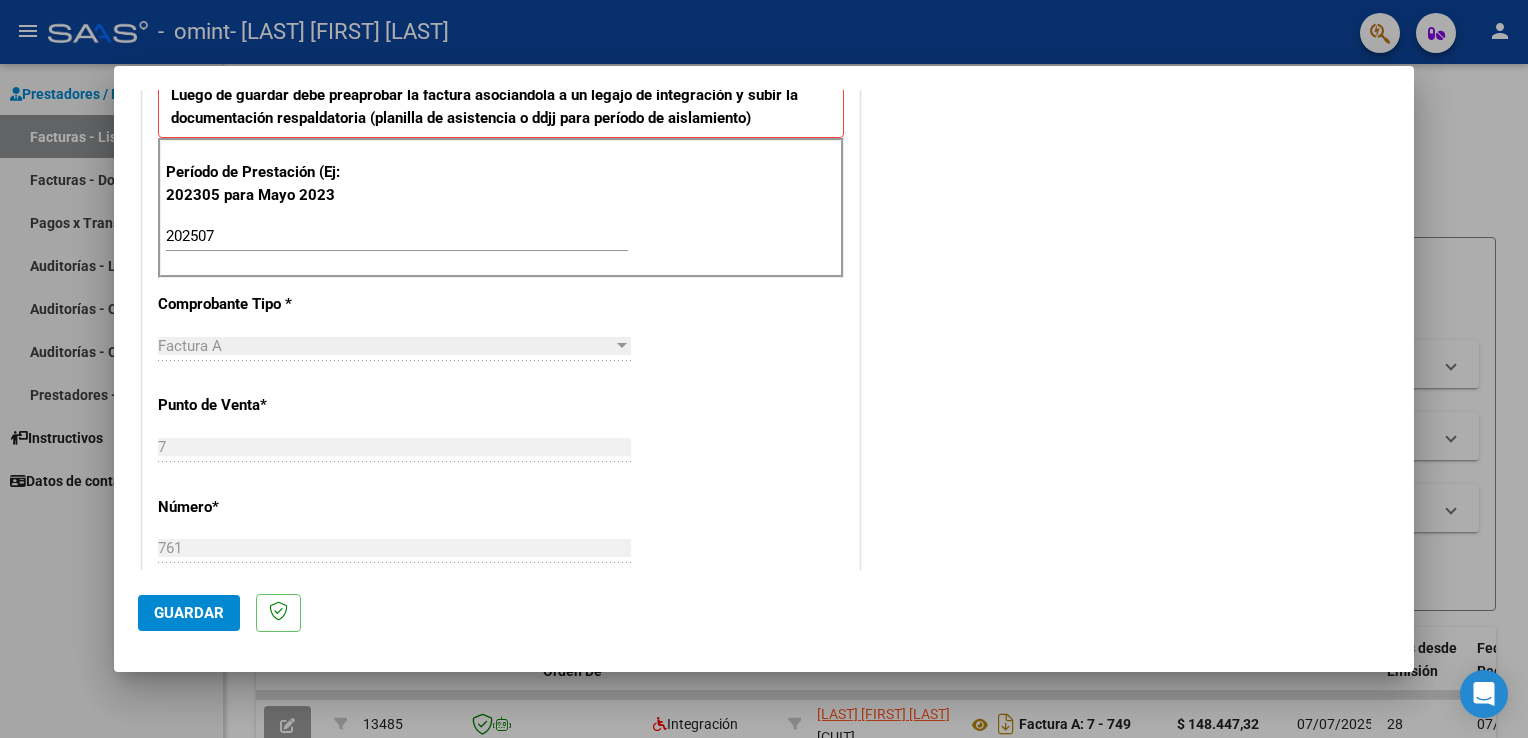click on "CUIT  *   [CUIT] Ingresar CUIT  ANALISIS PRESTADOR  Area destinado * Integración Seleccionar Area Luego de guardar debe preaprobar la factura asociandola a un legajo de integración y subir la documentación respaldatoria (planilla de asistencia o ddjj para período de aislamiento)  Período de Prestación (Ej: 202305 para Mayo 2023    202507 Ingrese el Período de Prestación como indica el ejemplo   Comprobante Tipo * Factura A Seleccionar Tipo Punto de Venta  *   7 Ingresar el Nro.  Número  *   761 Ingresar el Nro.  Monto  *   $ 148.447,32 Ingresar el monto  Fecha del Cpbt.  *   2025-08-04 Ingresar la fecha  CAE / CAEA (no ingrese CAI)    75317895936623 Ingresar el CAE o CAEA (no ingrese CAI)  Fecha de Vencimiento    Ingresar la fecha  Ref. Externa    Ingresar la ref.  N° Liquidación    Ingresar el N° Liquidación" at bounding box center (501, 540) 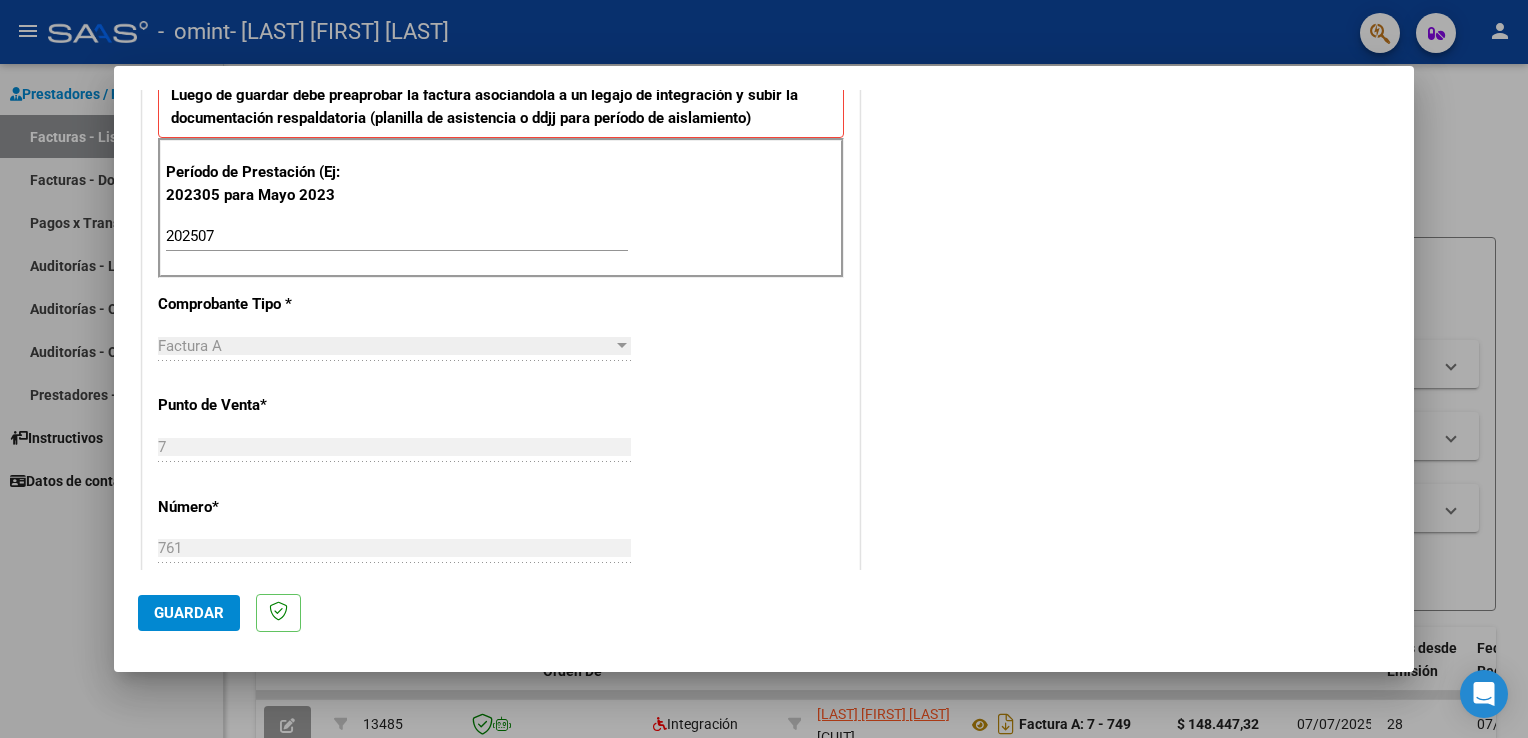 scroll, scrollTop: 573, scrollLeft: 0, axis: vertical 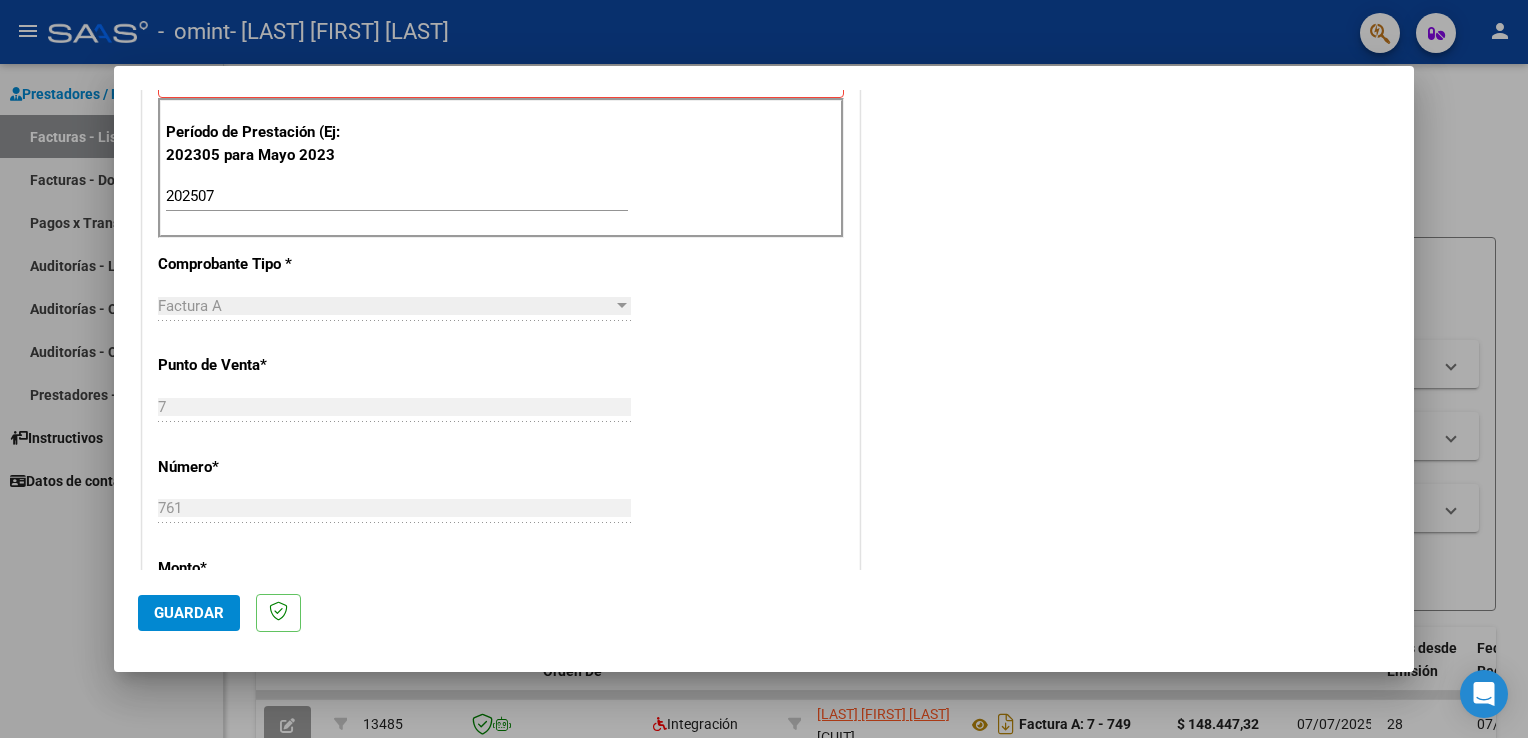 click on "Período de Prestación (Ej: 202305 para Mayo 2023    202507 Ingrese el Período de Prestación como indica el ejemplo" at bounding box center [501, 168] 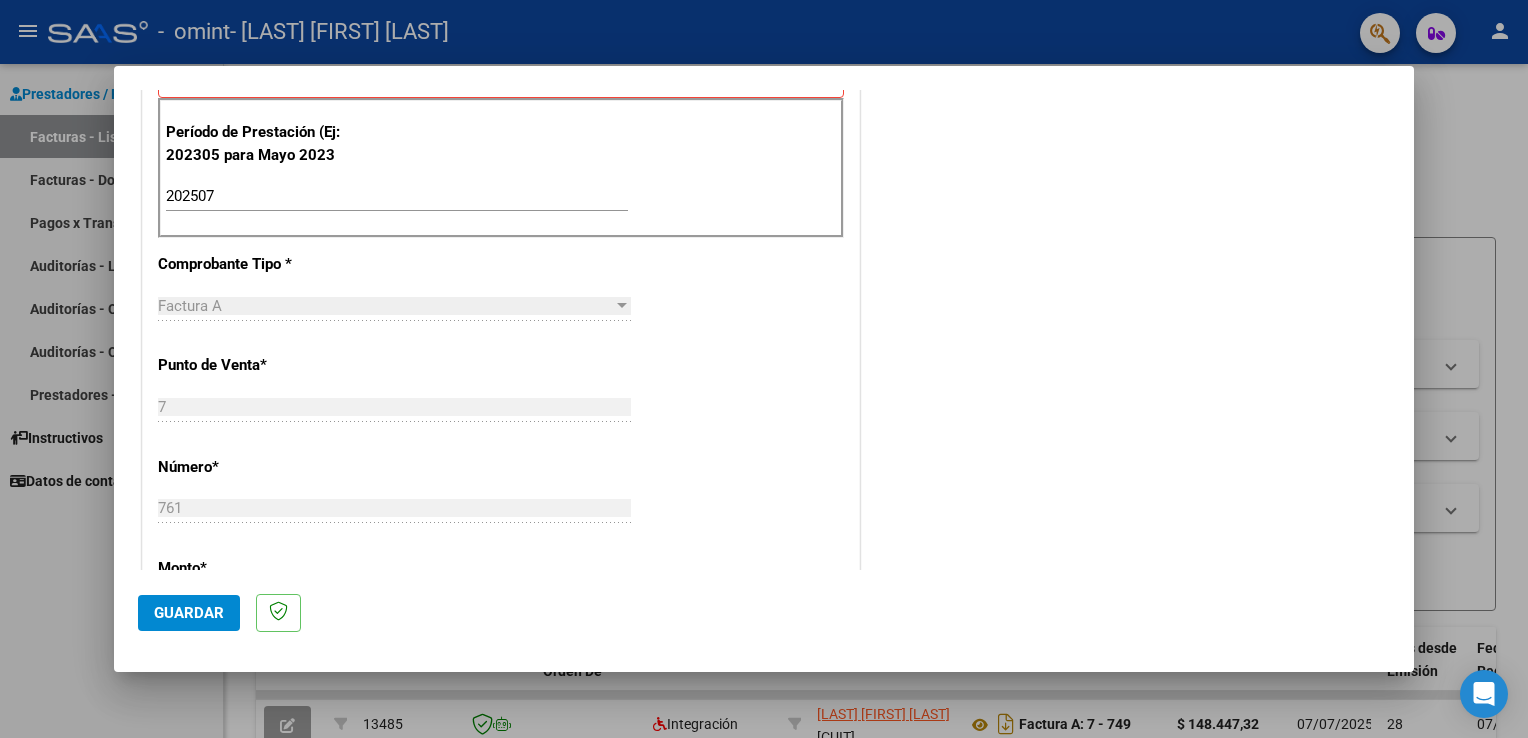 click at bounding box center [622, 305] 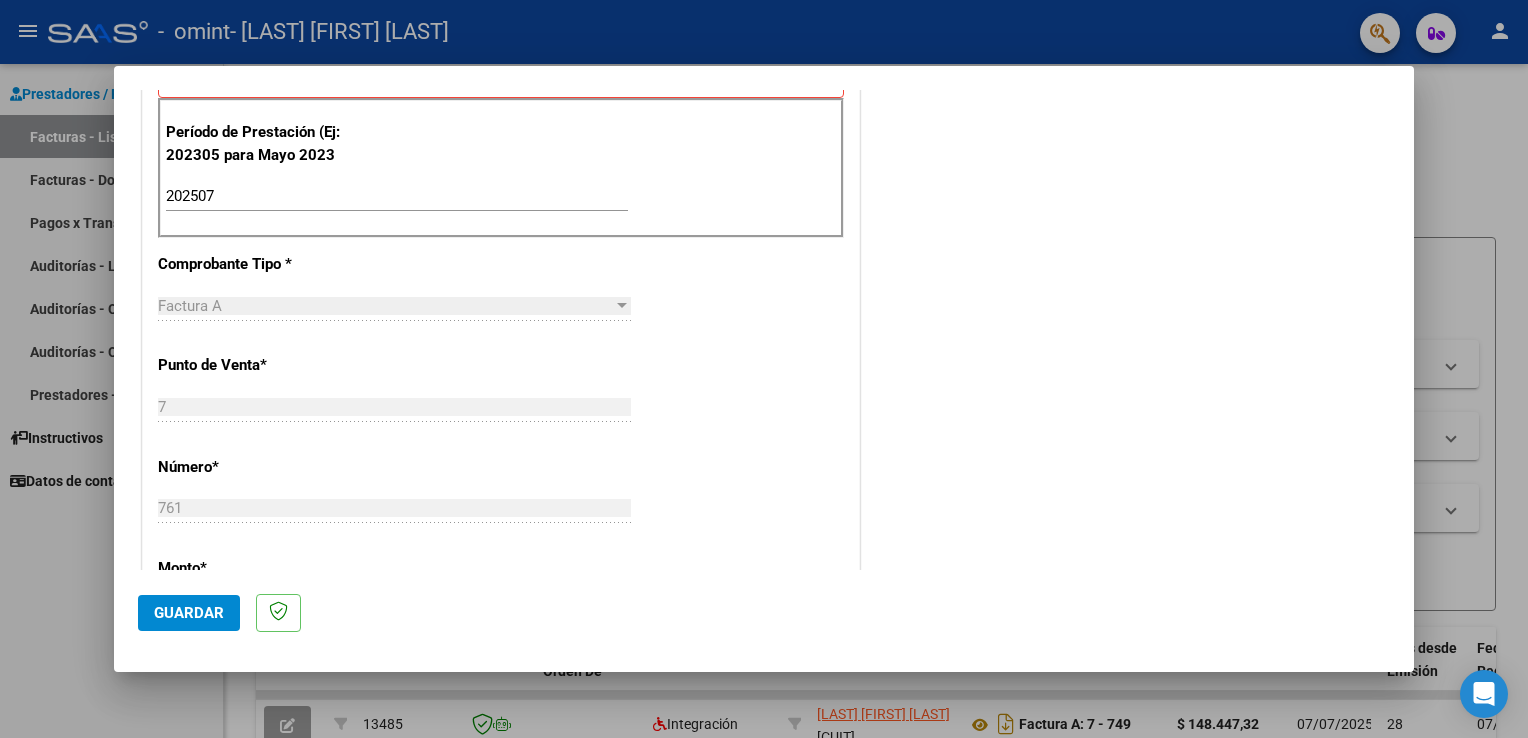 click on "202507 Ingrese el Período de Prestación como indica el ejemplo" at bounding box center (397, 205) 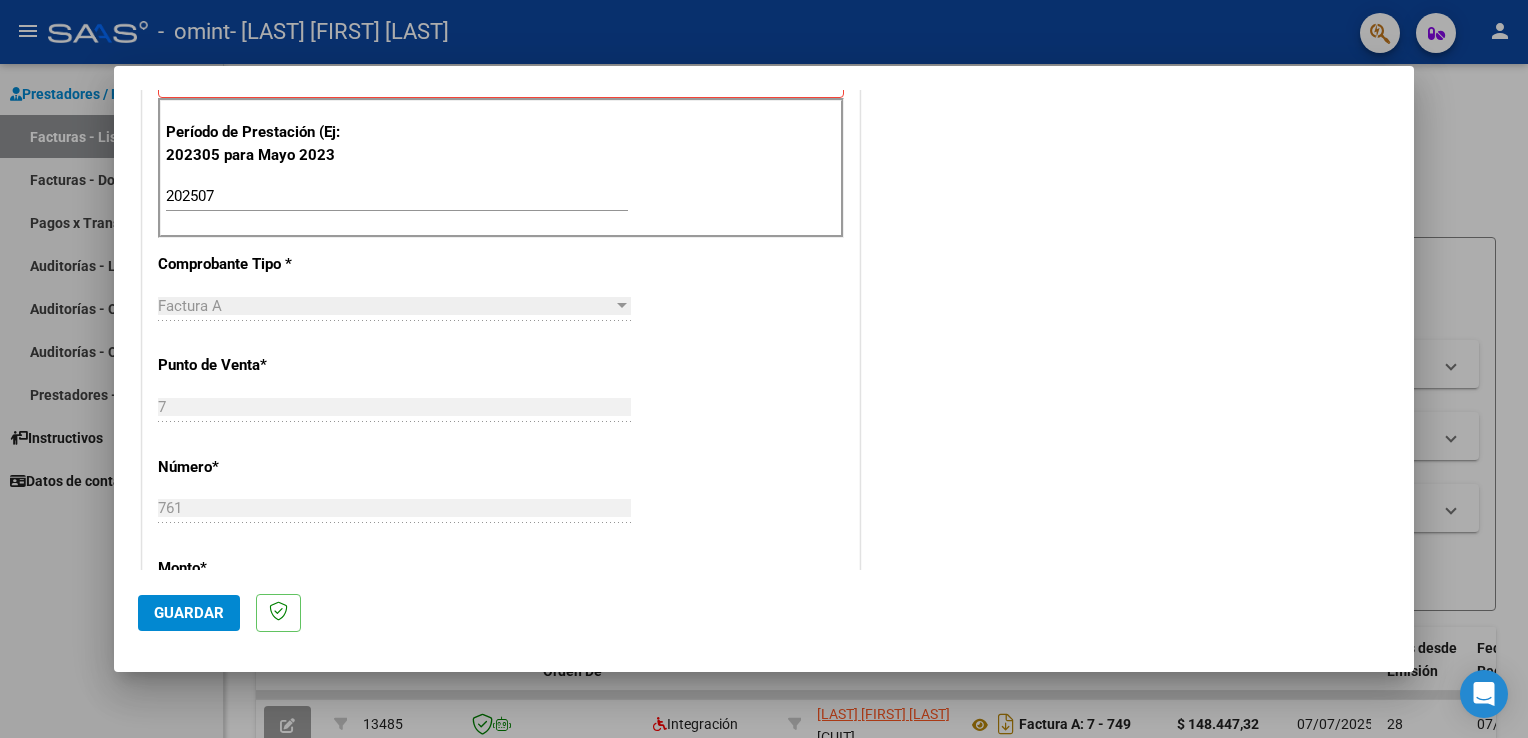 click on "Comprobante Tipo *" at bounding box center (261, 264) 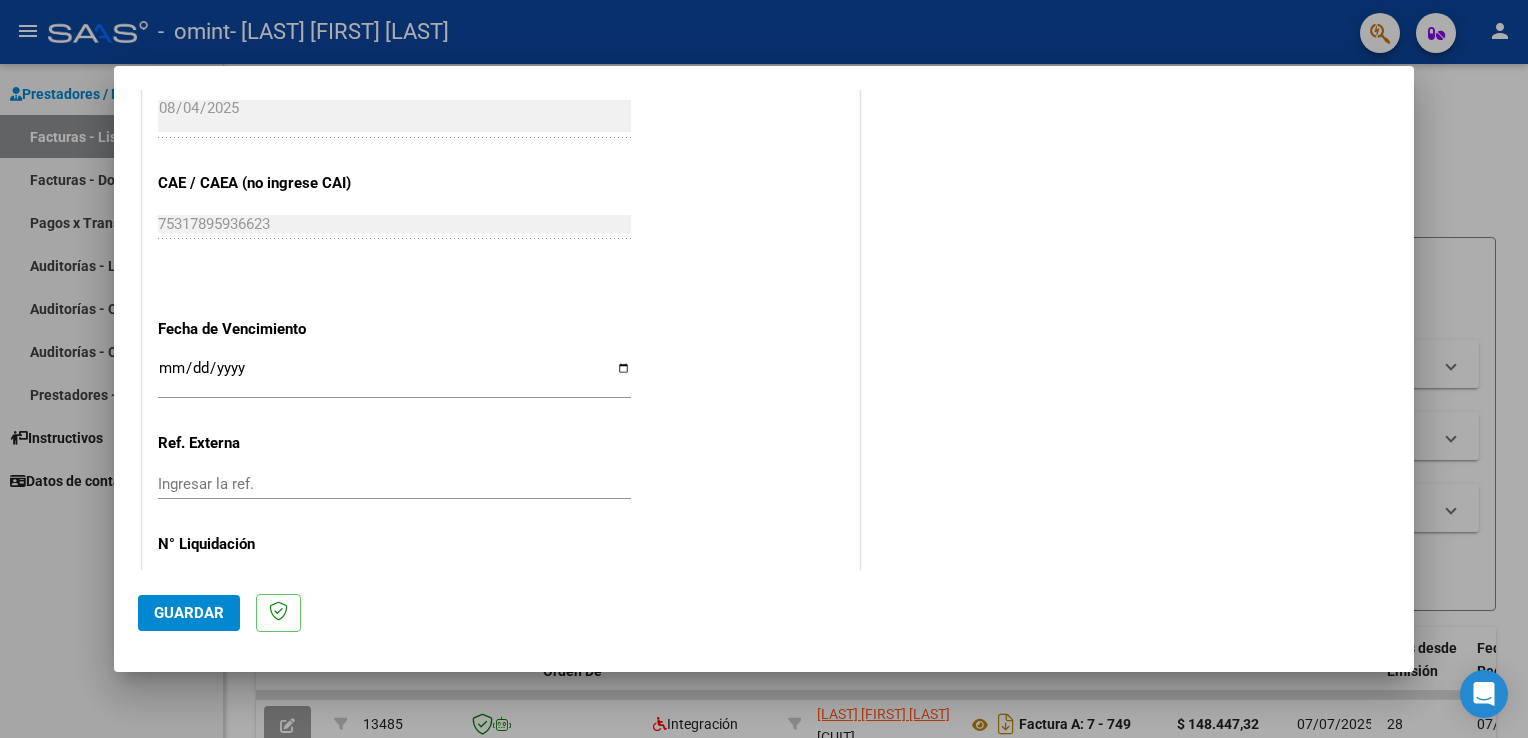 scroll, scrollTop: 1213, scrollLeft: 0, axis: vertical 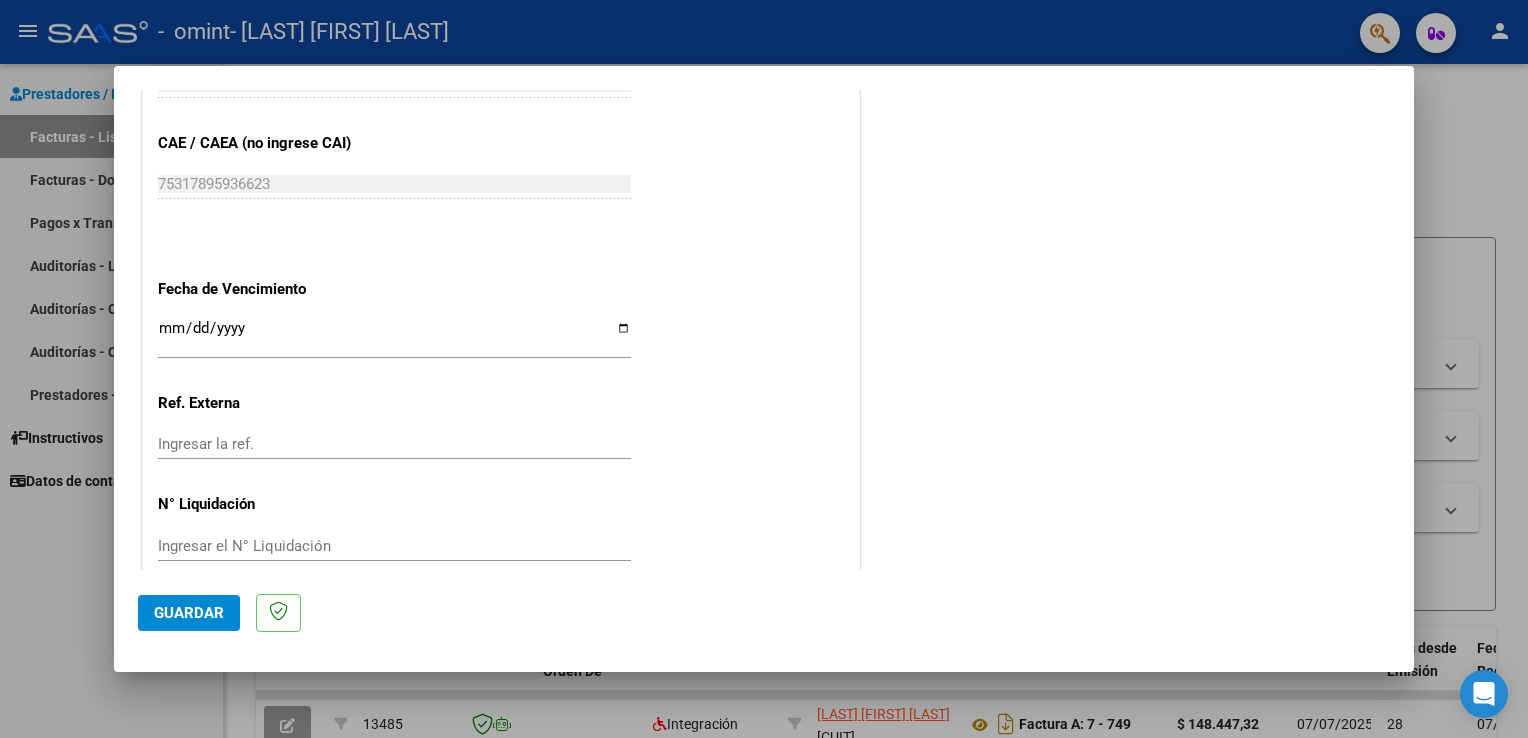 click on "Ingresar la fecha" at bounding box center [394, 336] 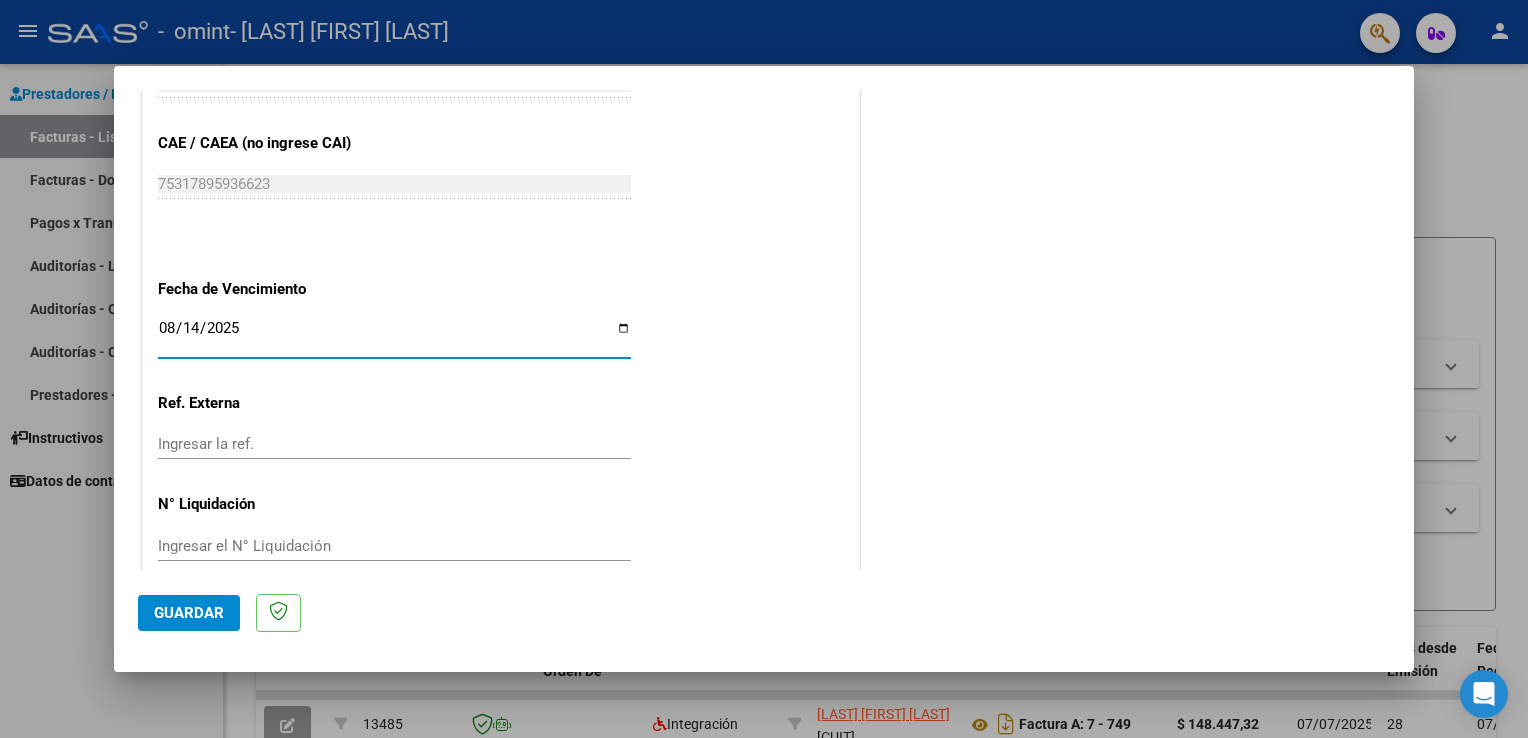 type on "2025-08-14" 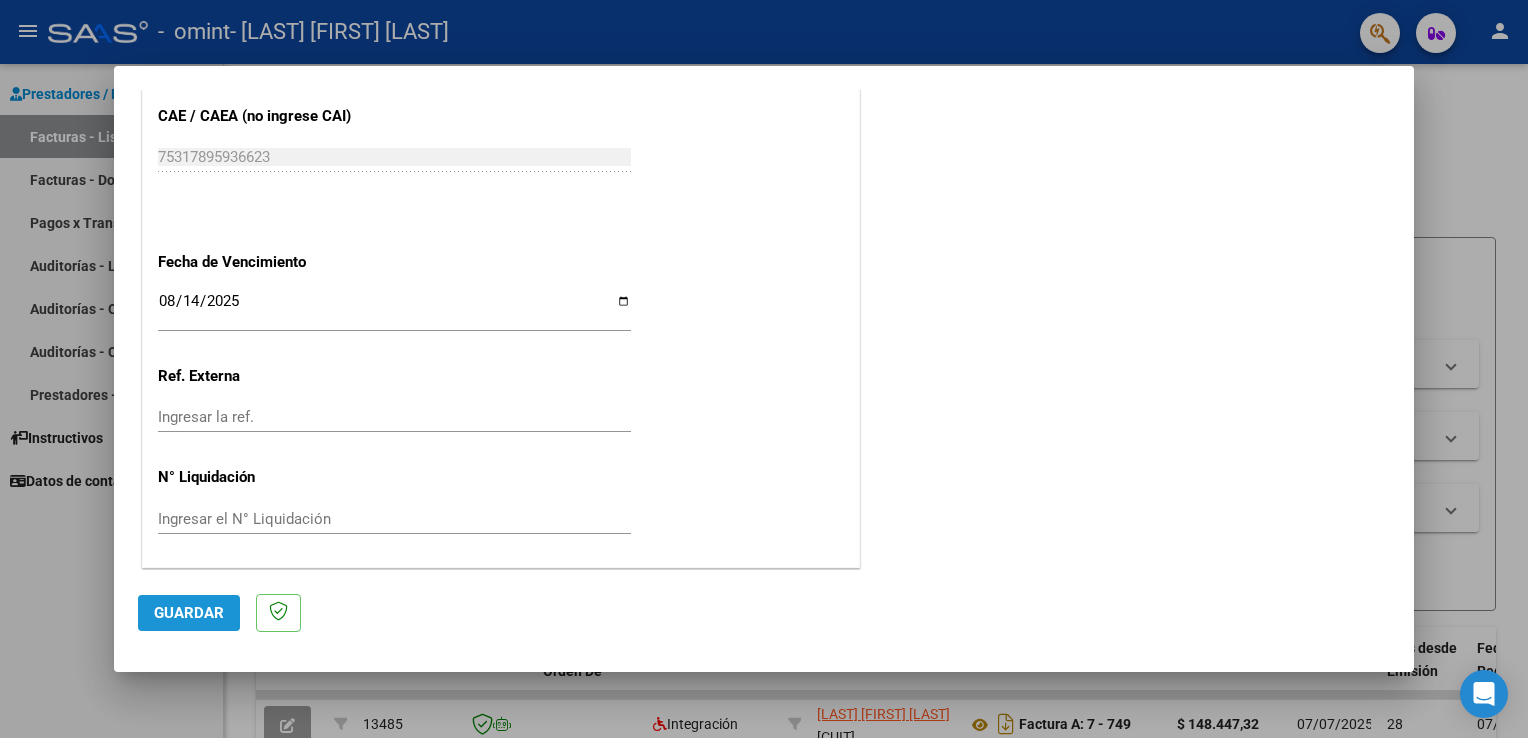 click on "Guardar" 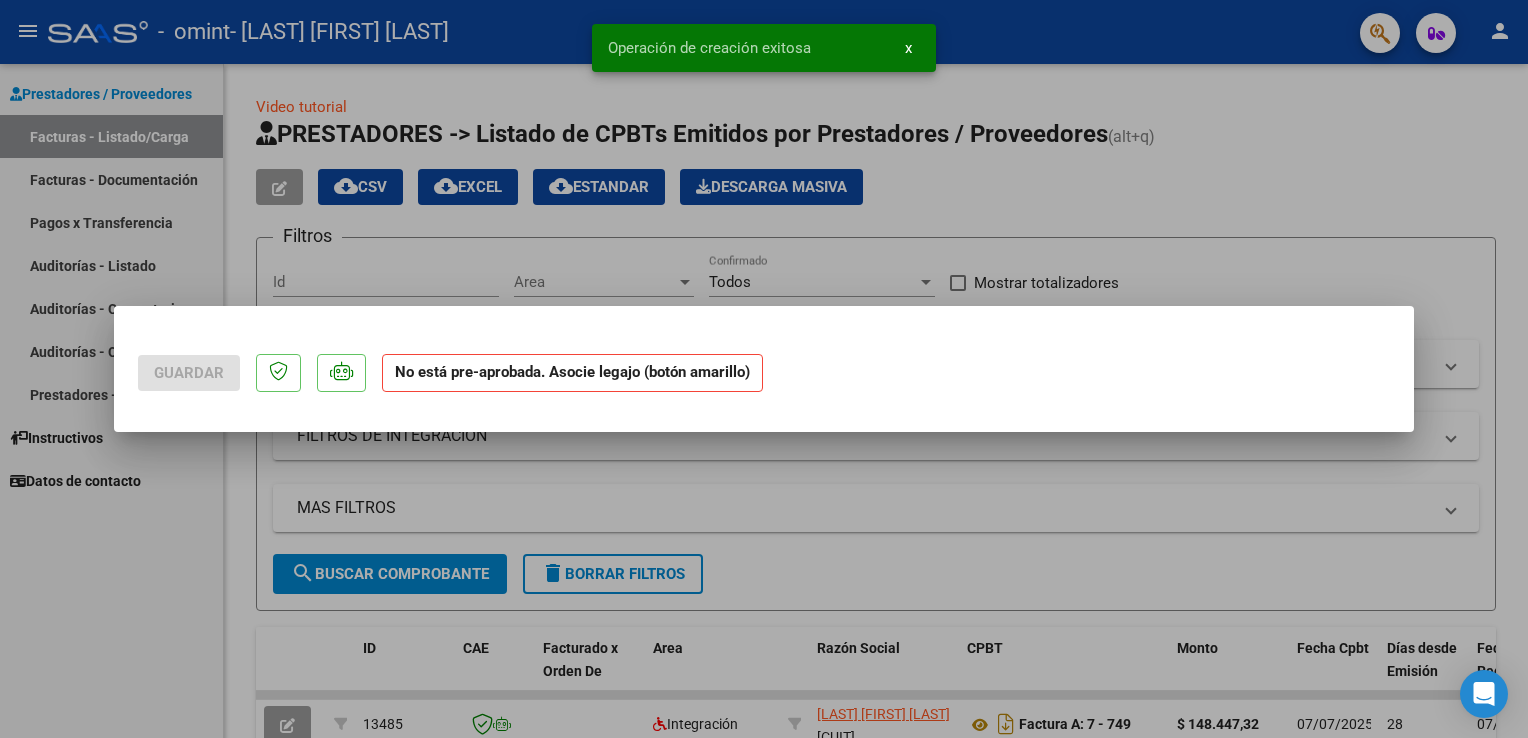 scroll, scrollTop: 0, scrollLeft: 0, axis: both 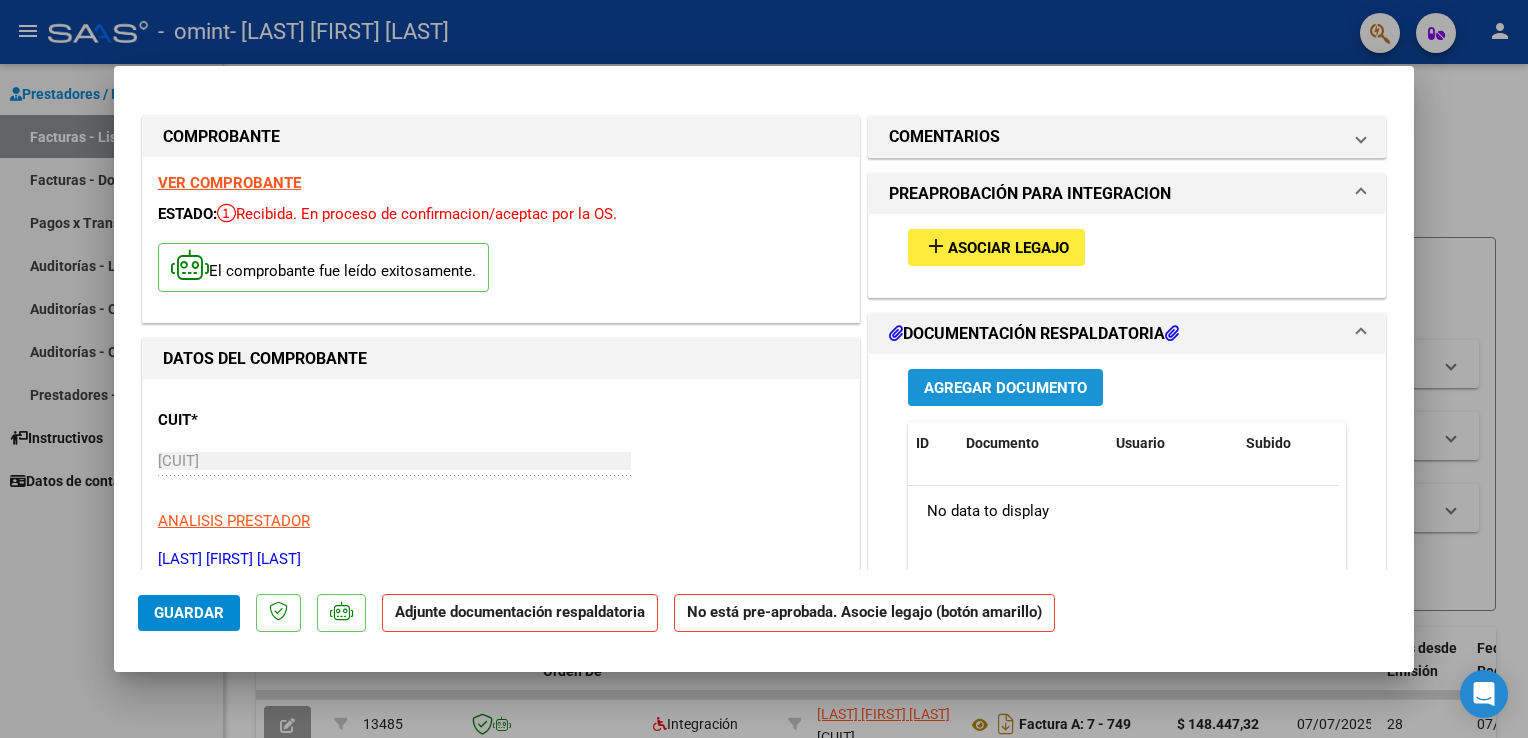 click on "Agregar Documento" at bounding box center [1005, 388] 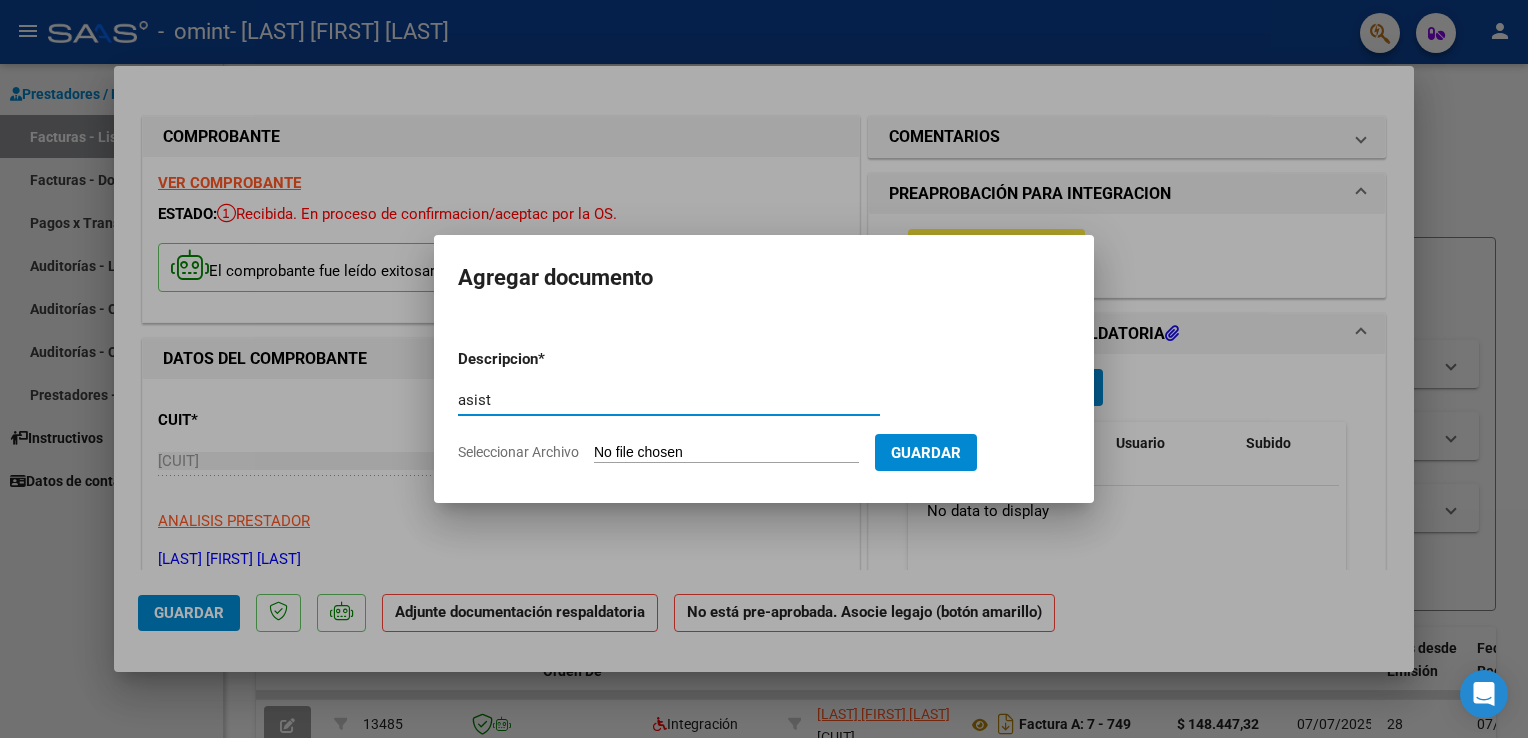 type on "ASISTENCIA" 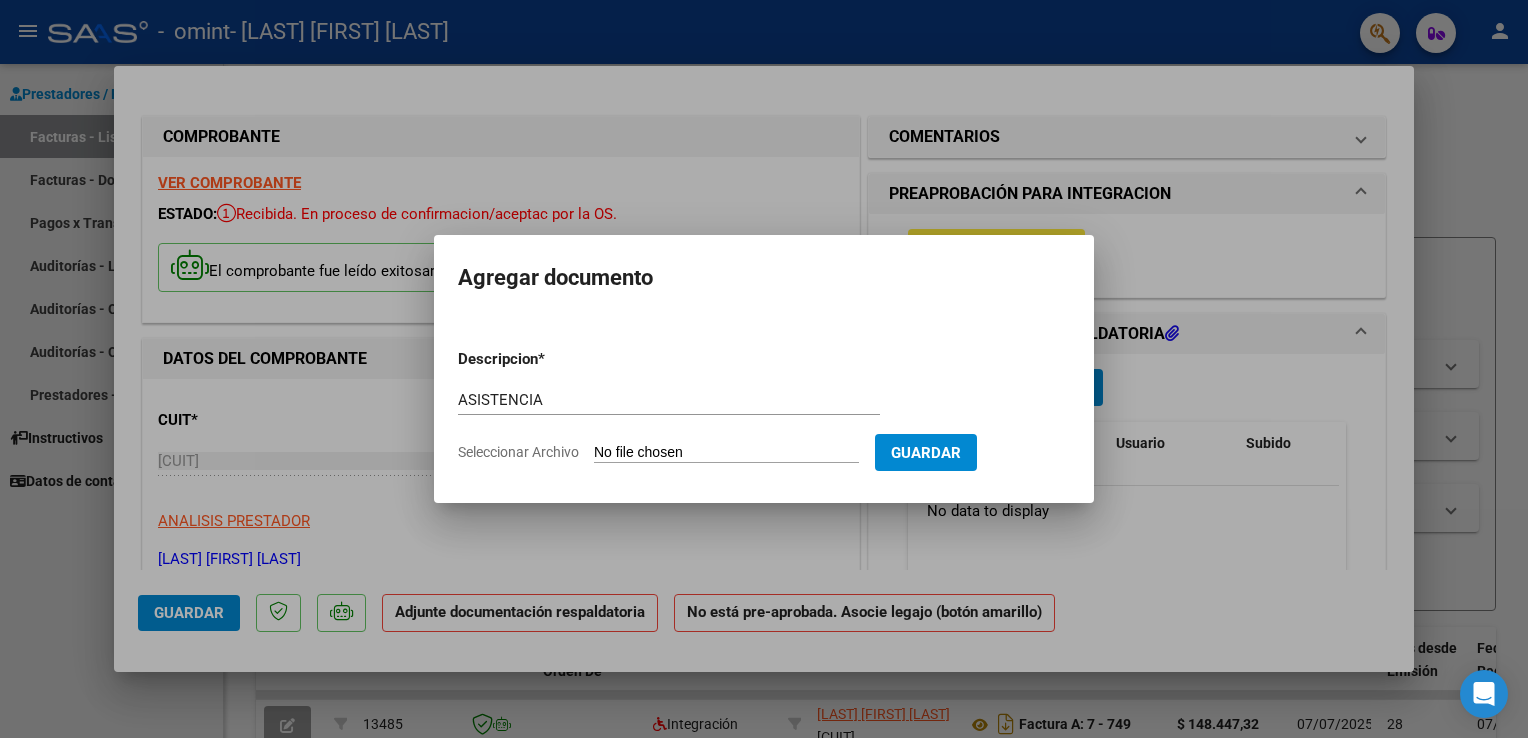 click on "Seleccionar Archivo" 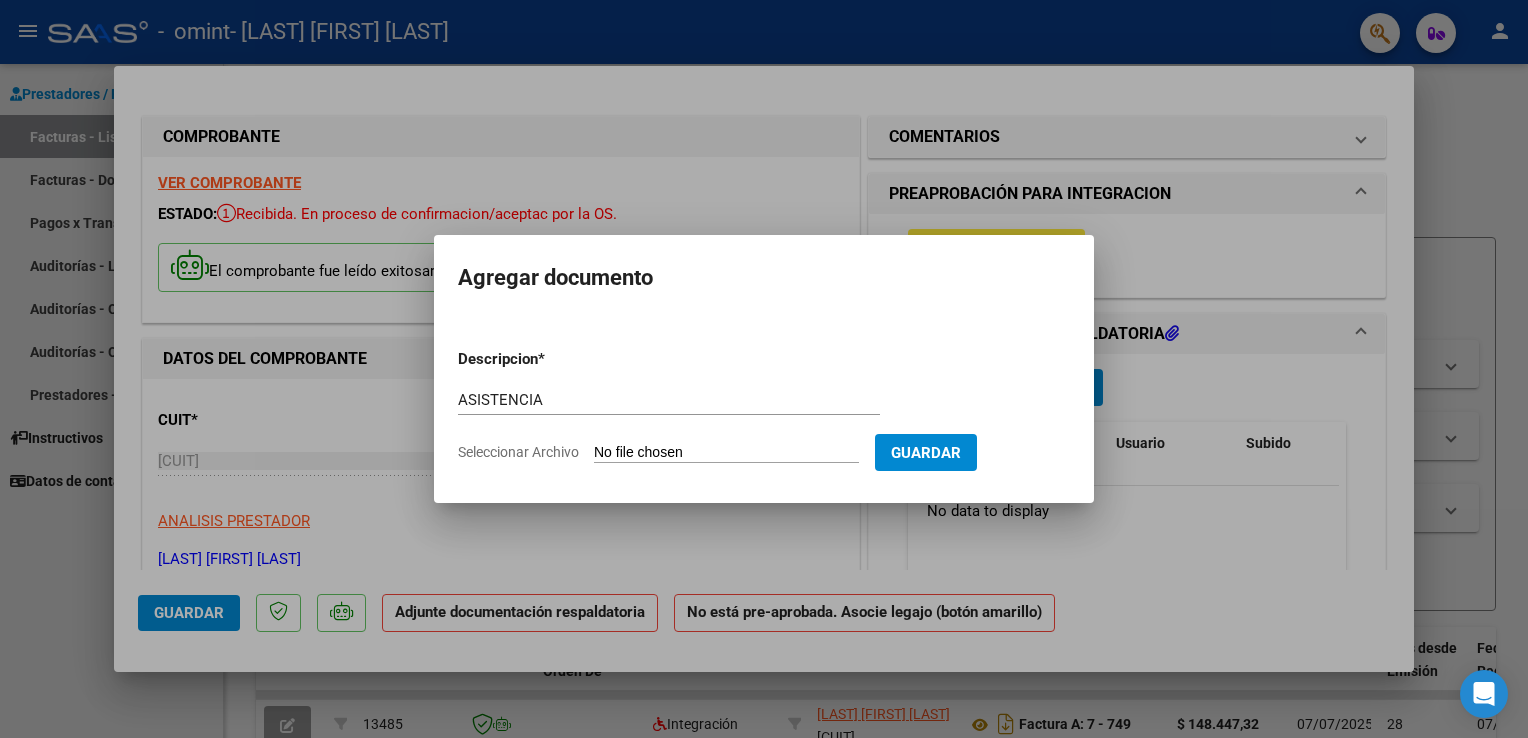 type on "C:\fakepath\asistencia julio 2025 [LAST].pdf" 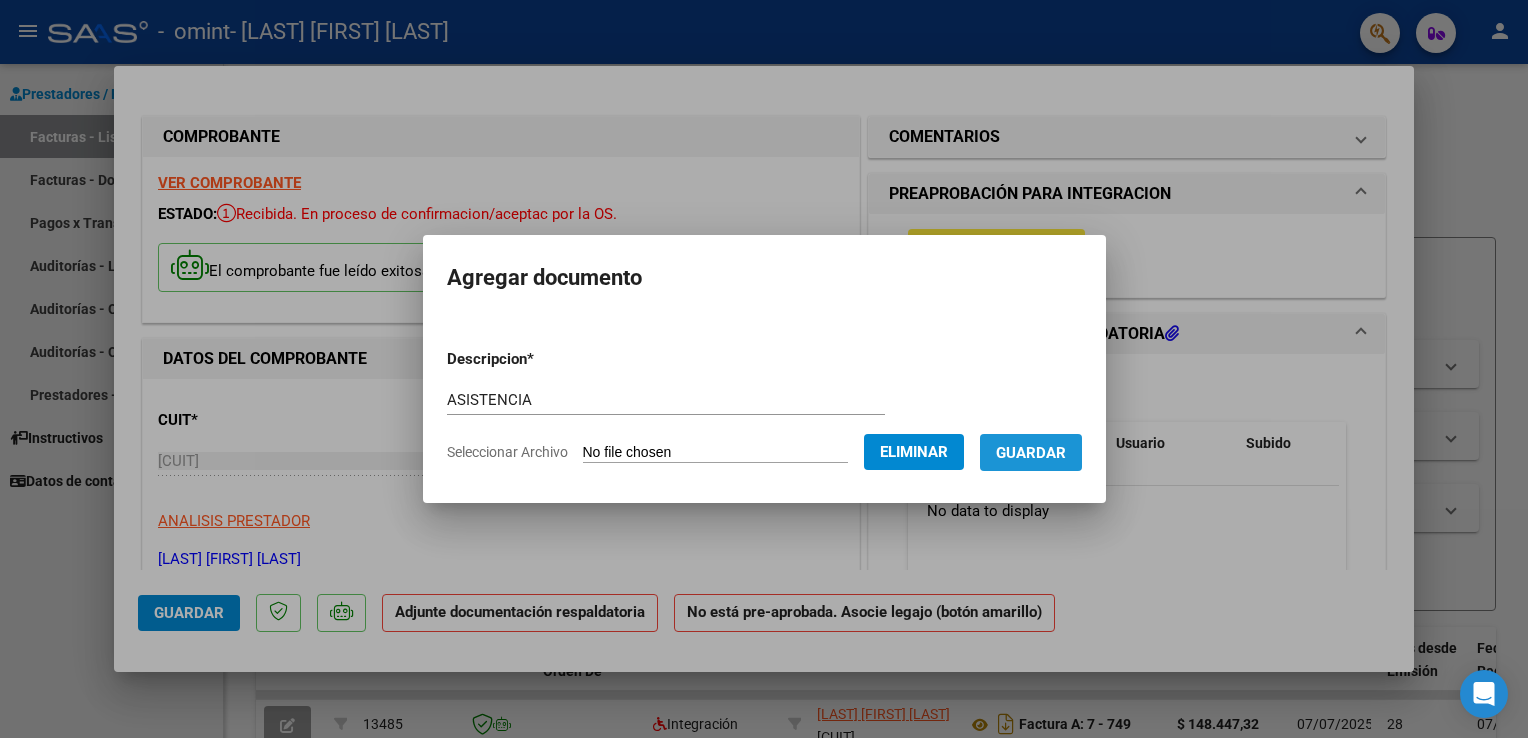 click on "Guardar" at bounding box center (1031, 453) 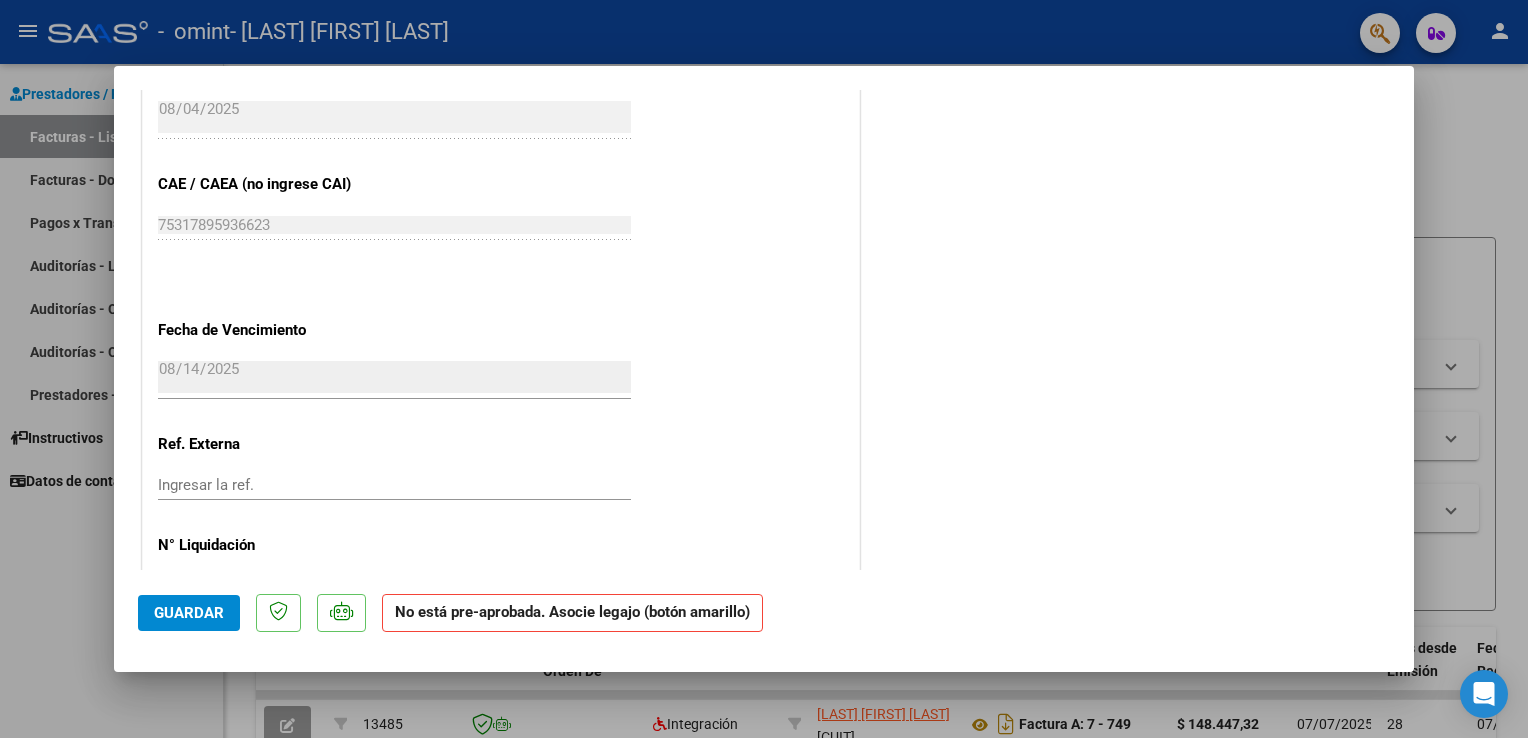 scroll, scrollTop: 1255, scrollLeft: 0, axis: vertical 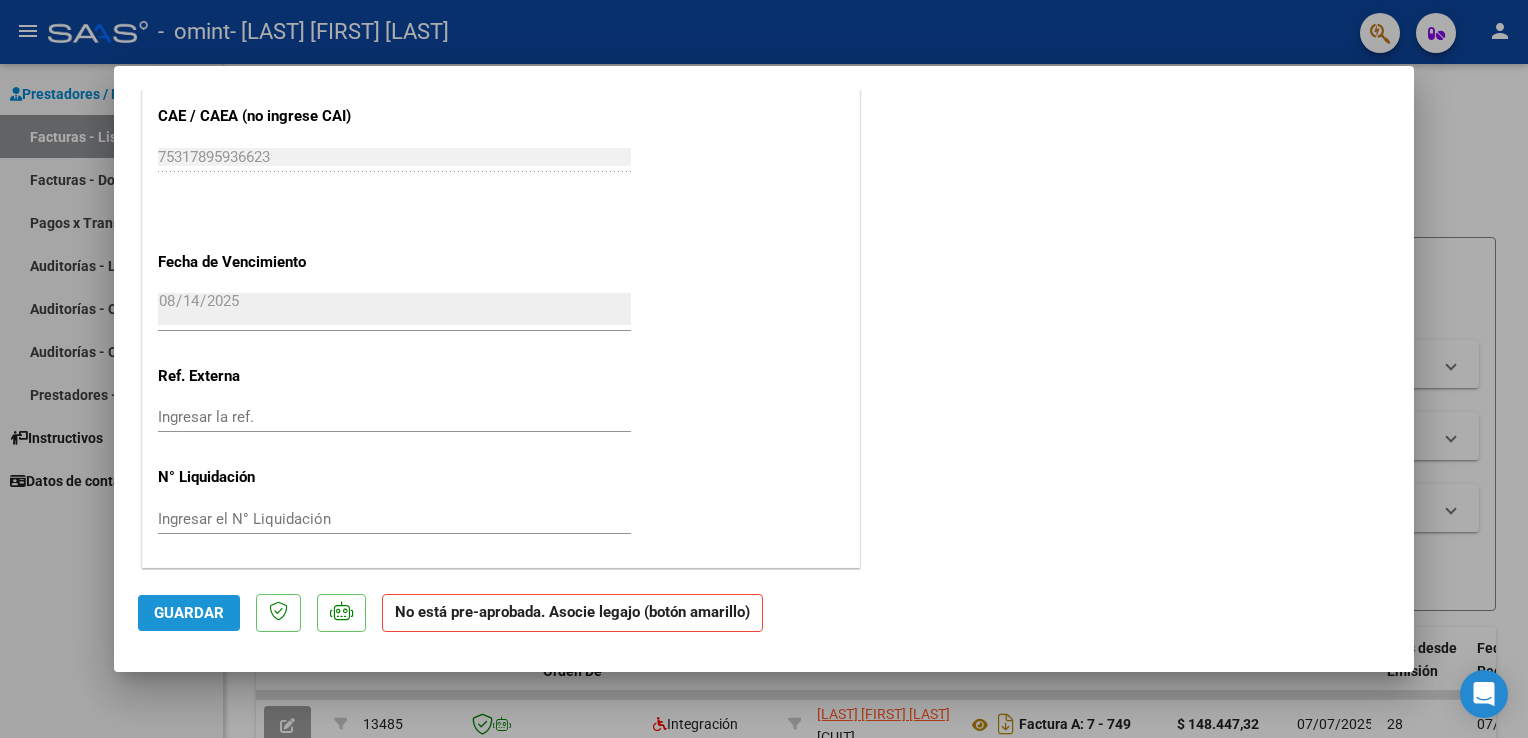 click on "Guardar" 